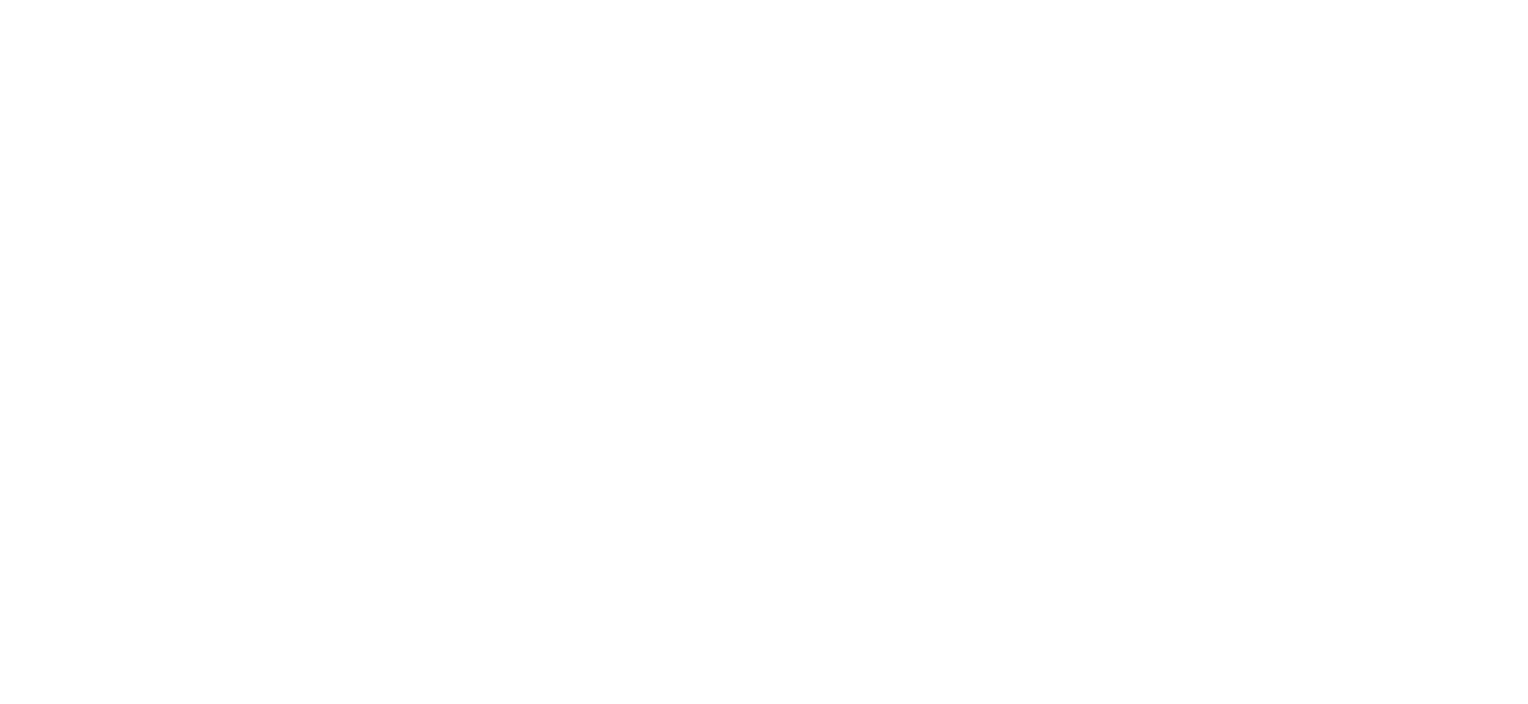 scroll, scrollTop: 0, scrollLeft: 0, axis: both 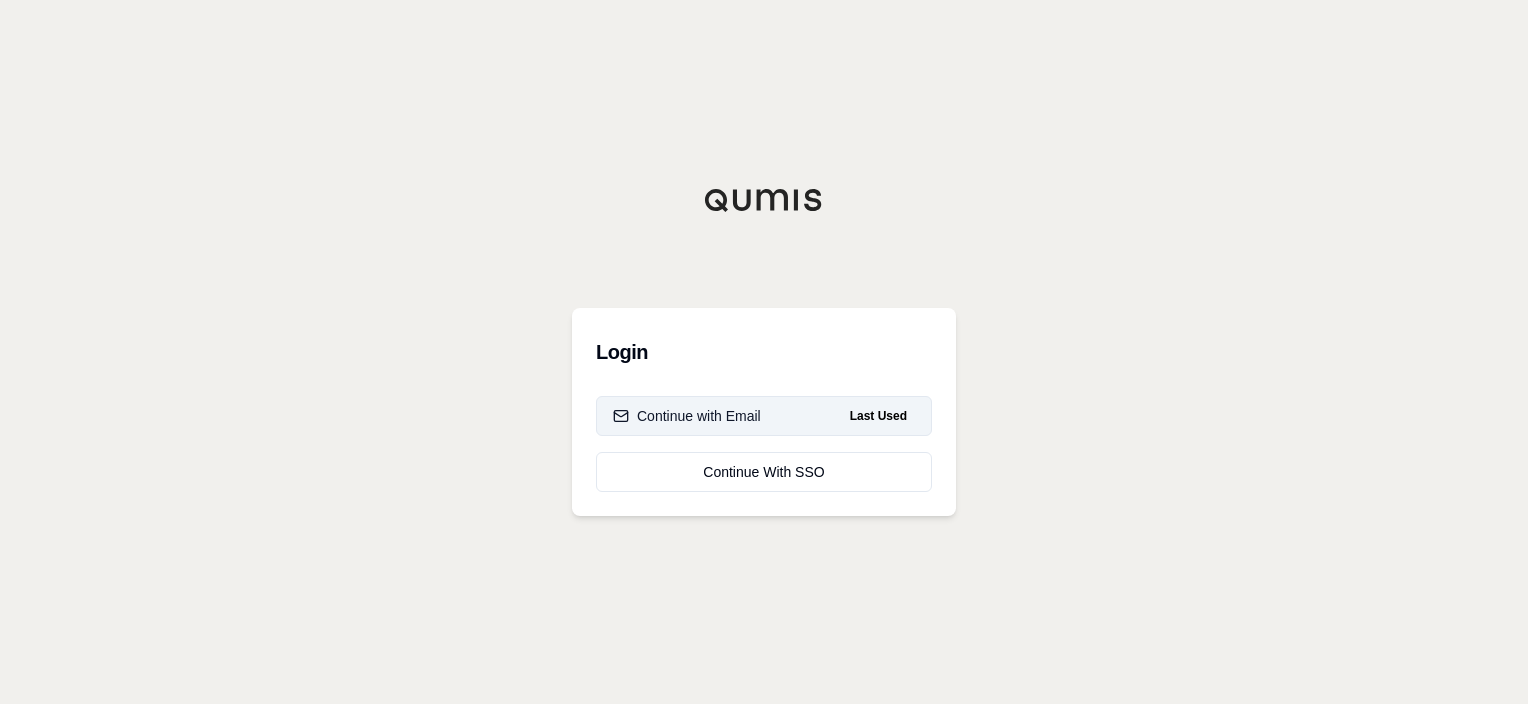 click on "Continue with Email" at bounding box center (687, 416) 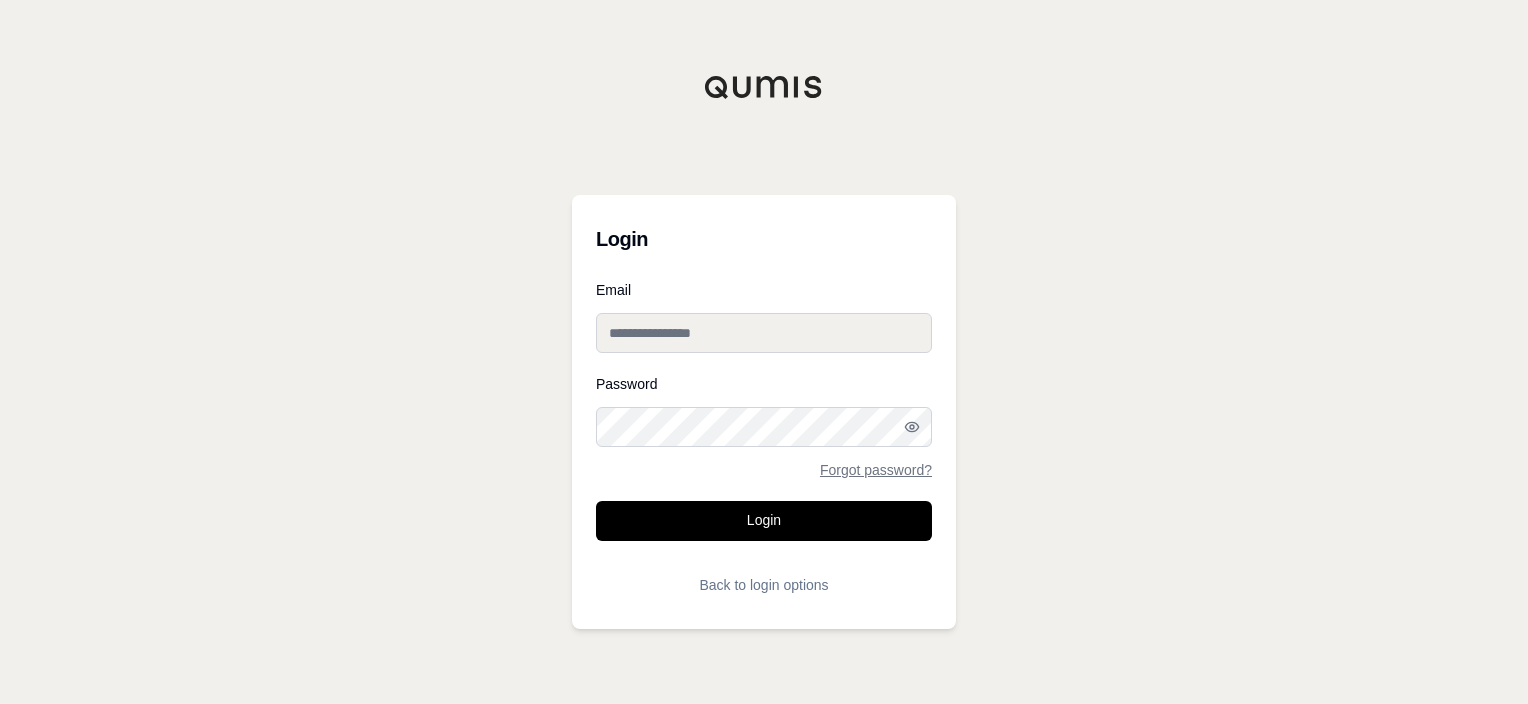 type on "**********" 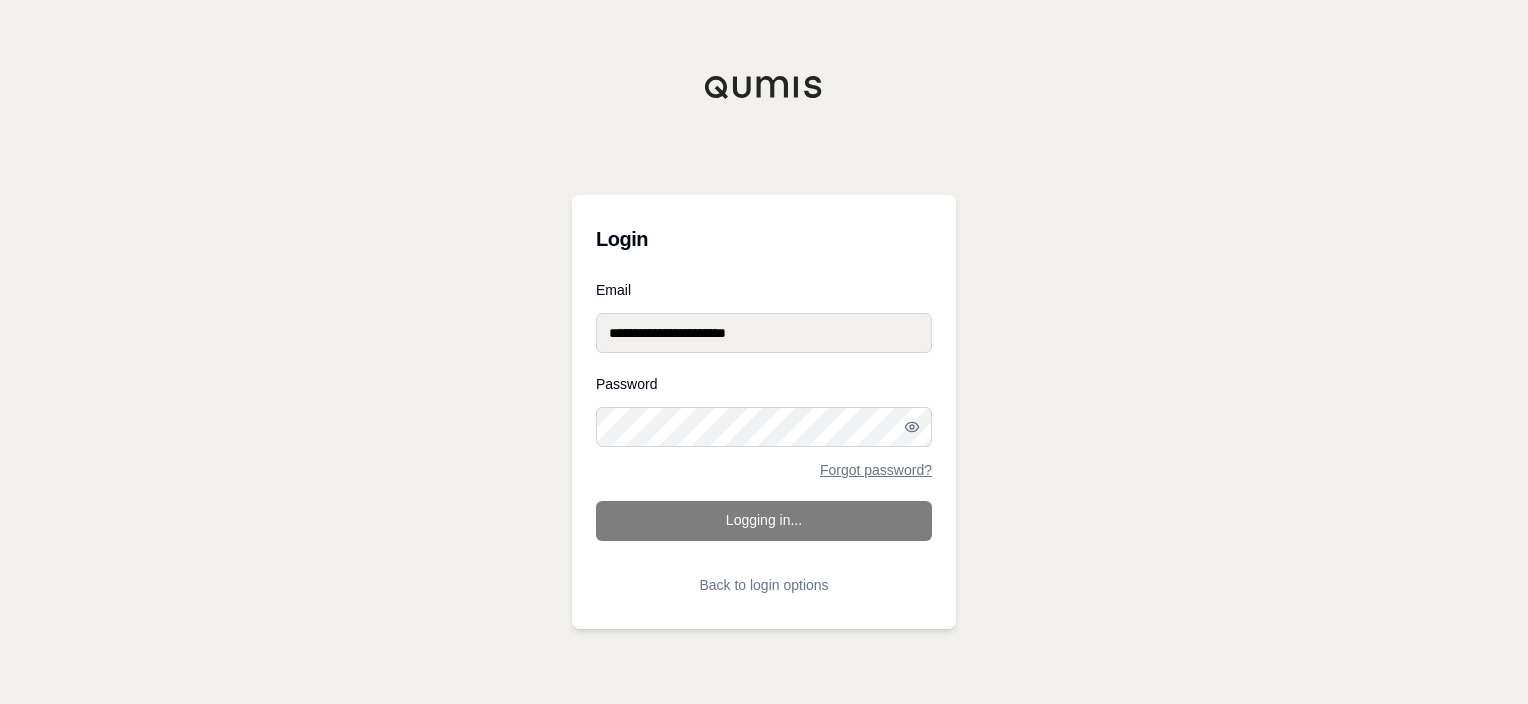 click on "**********" at bounding box center (764, 444) 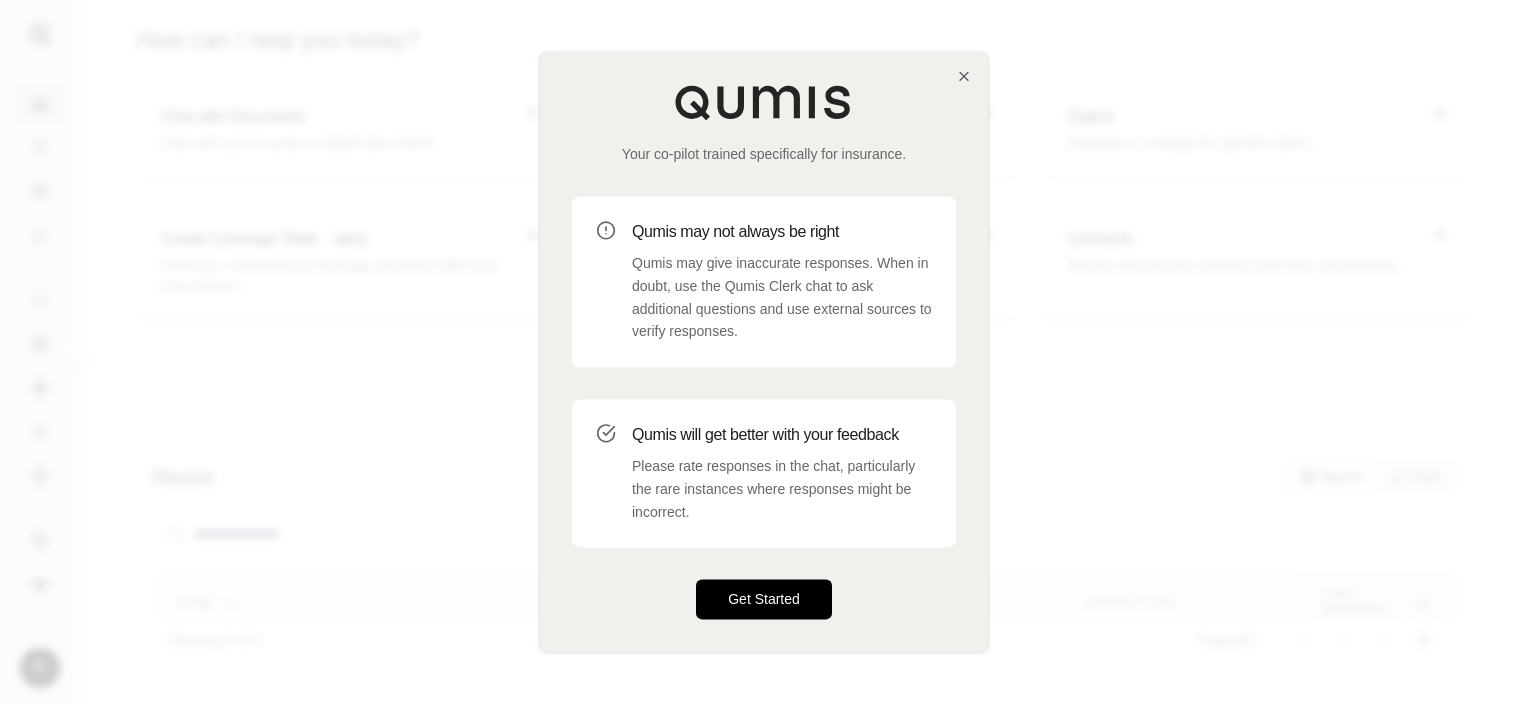 click on "Get Started" at bounding box center [764, 600] 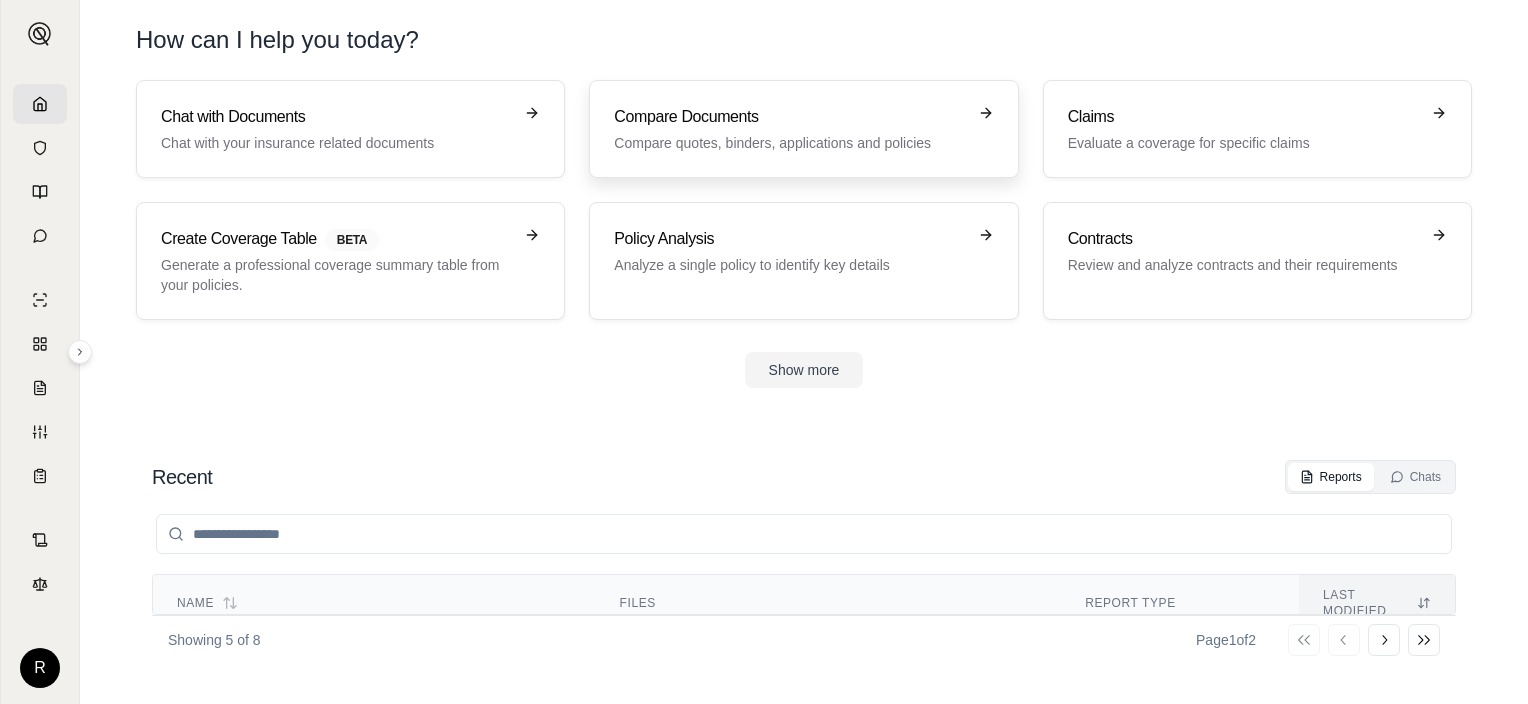 click on "Compare Documents Compare quotes, binders, applications and policies" at bounding box center [789, 129] 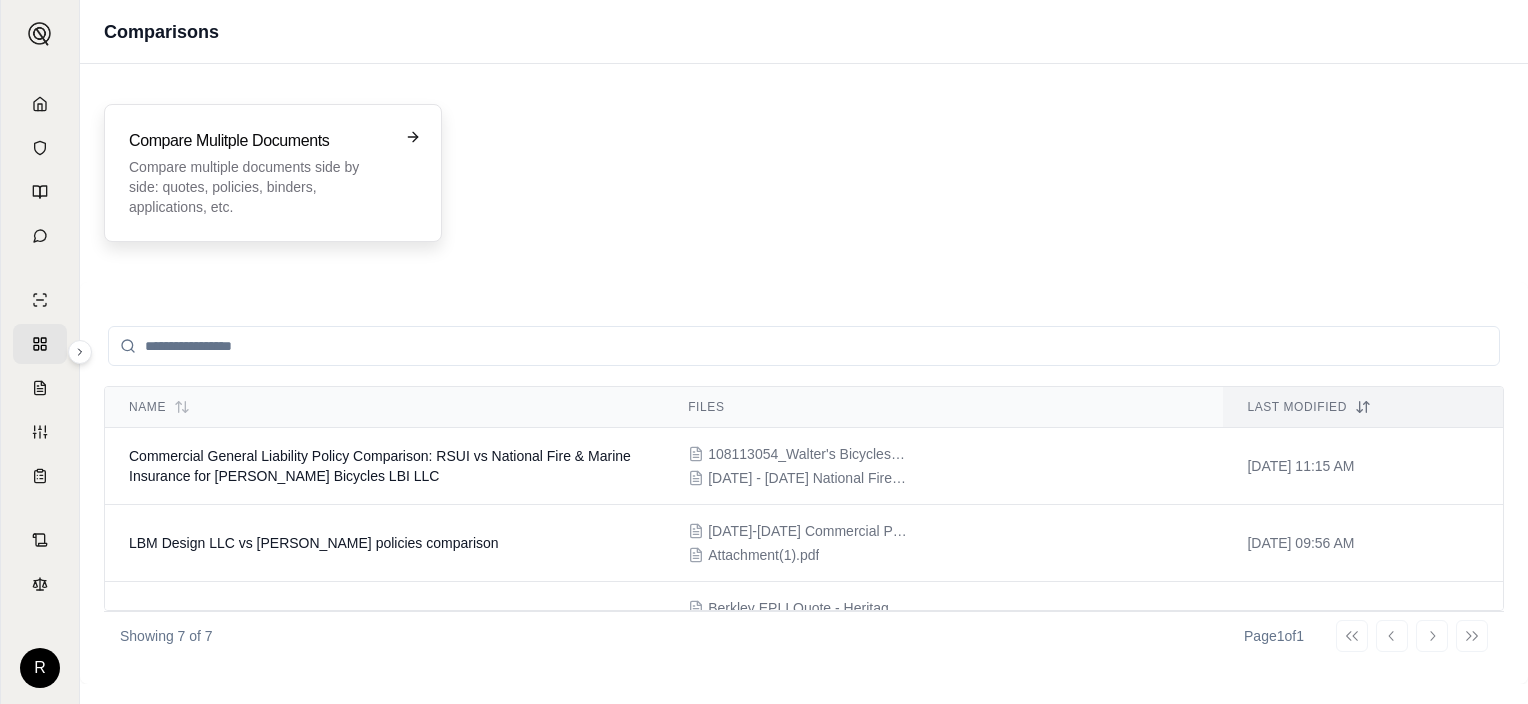 click on "Compare multiple documents side by side: quotes, policies, binders, applications, etc." at bounding box center (259, 187) 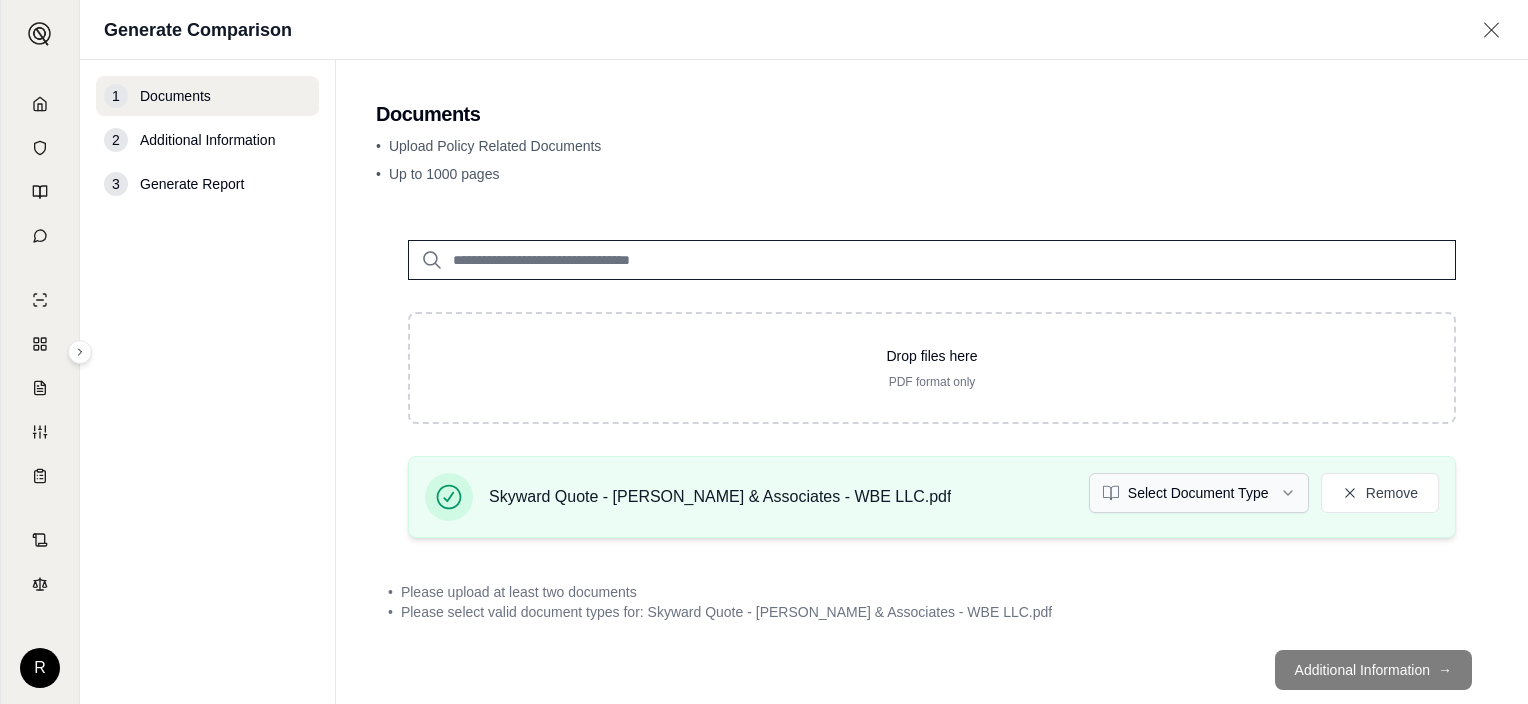 click on "R Generate Comparison 1 Documents 2 Additional Information 3 Generate Report Documents • Upload Policy Related Documents • Up to 1000 pages Drop files here PDF format only Skyward Quote - [PERSON_NAME] & Associates - WBE LLC.pdf Select Document Type Remove • Please upload at least two documents • Please select valid document types for: Skyward Quote - [PERSON_NAME] & Associates - WBE LLC.pdf Additional Information →" at bounding box center [764, 352] 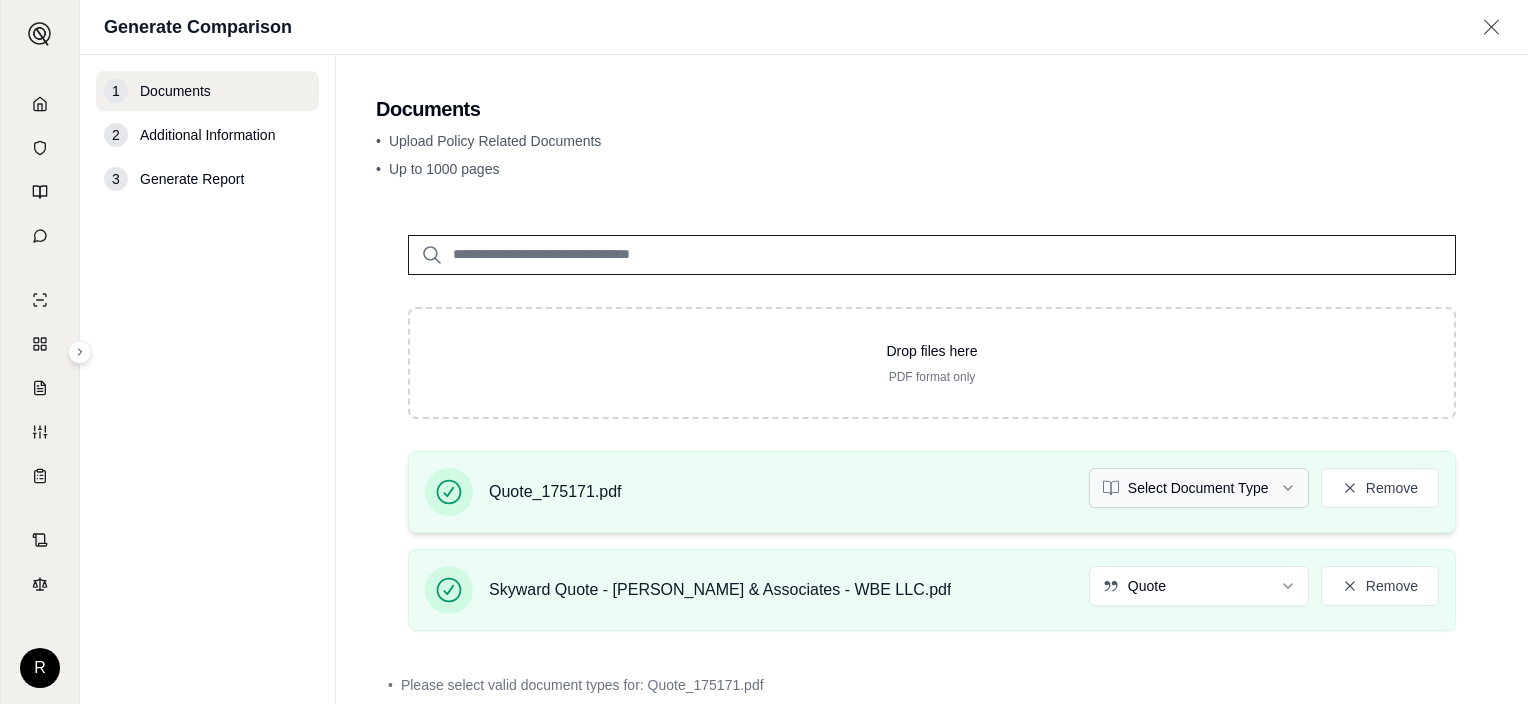 click on "R Generate Comparison 1 Documents 2 Additional Information 3 Generate Report Documents • Upload Policy Related Documents • Up to 1000 pages Drop files here PDF format only Quote_175171.pdf Select Document Type Remove Skyward Quote - Lee & Associates - WBE LLC.pdf Quote Remove • Please select valid document types for: Quote_175171.pdf Additional Information →" at bounding box center (764, 352) 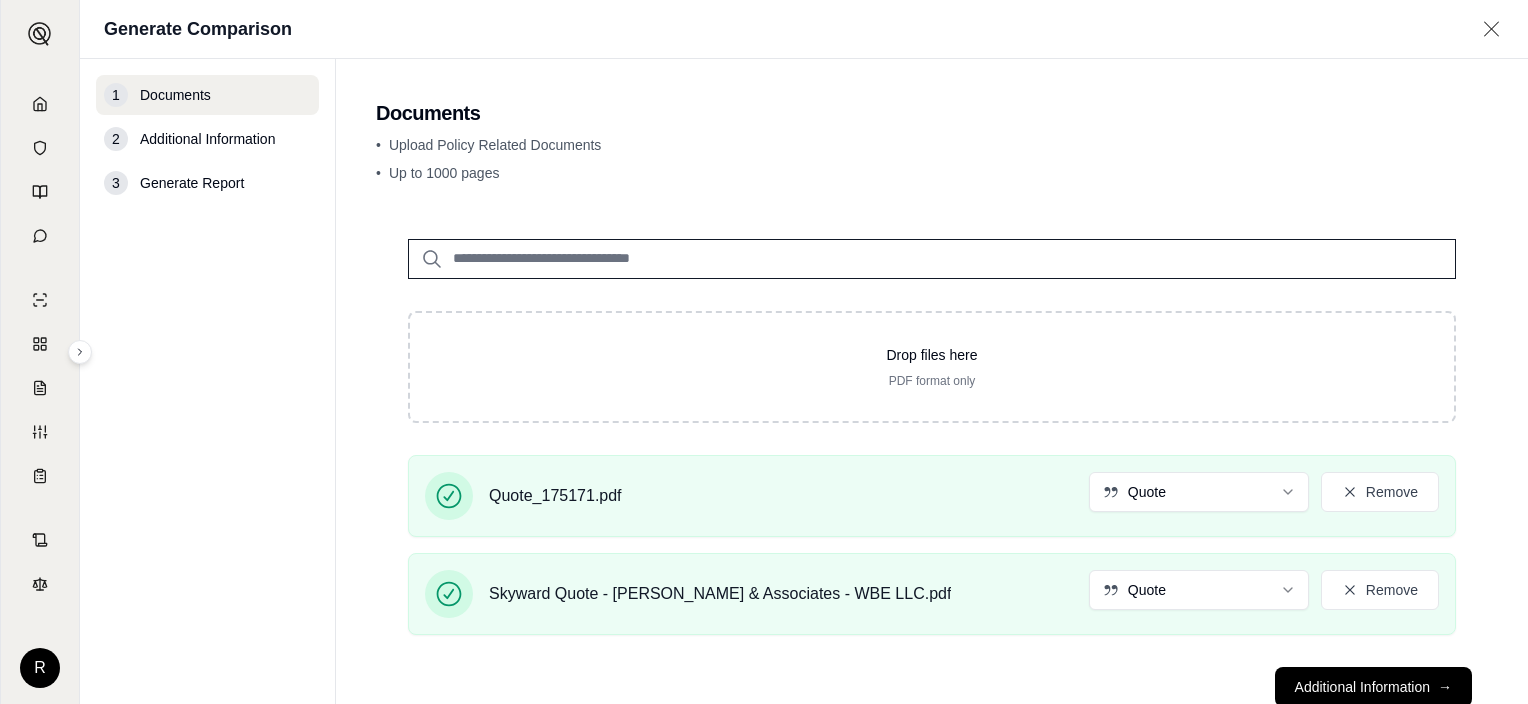 click on "Additional Information →" at bounding box center [1373, 687] 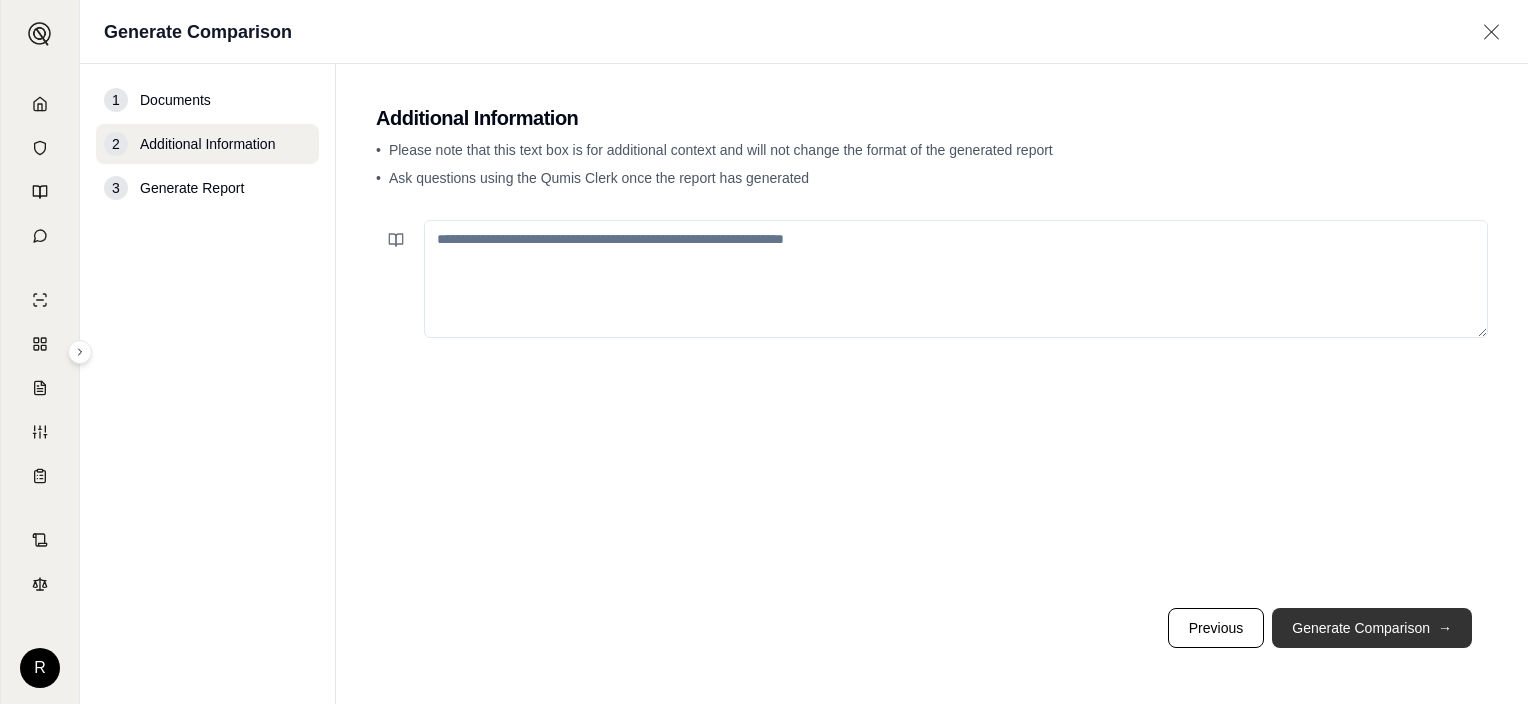 click on "Generate Comparison →" at bounding box center (1372, 628) 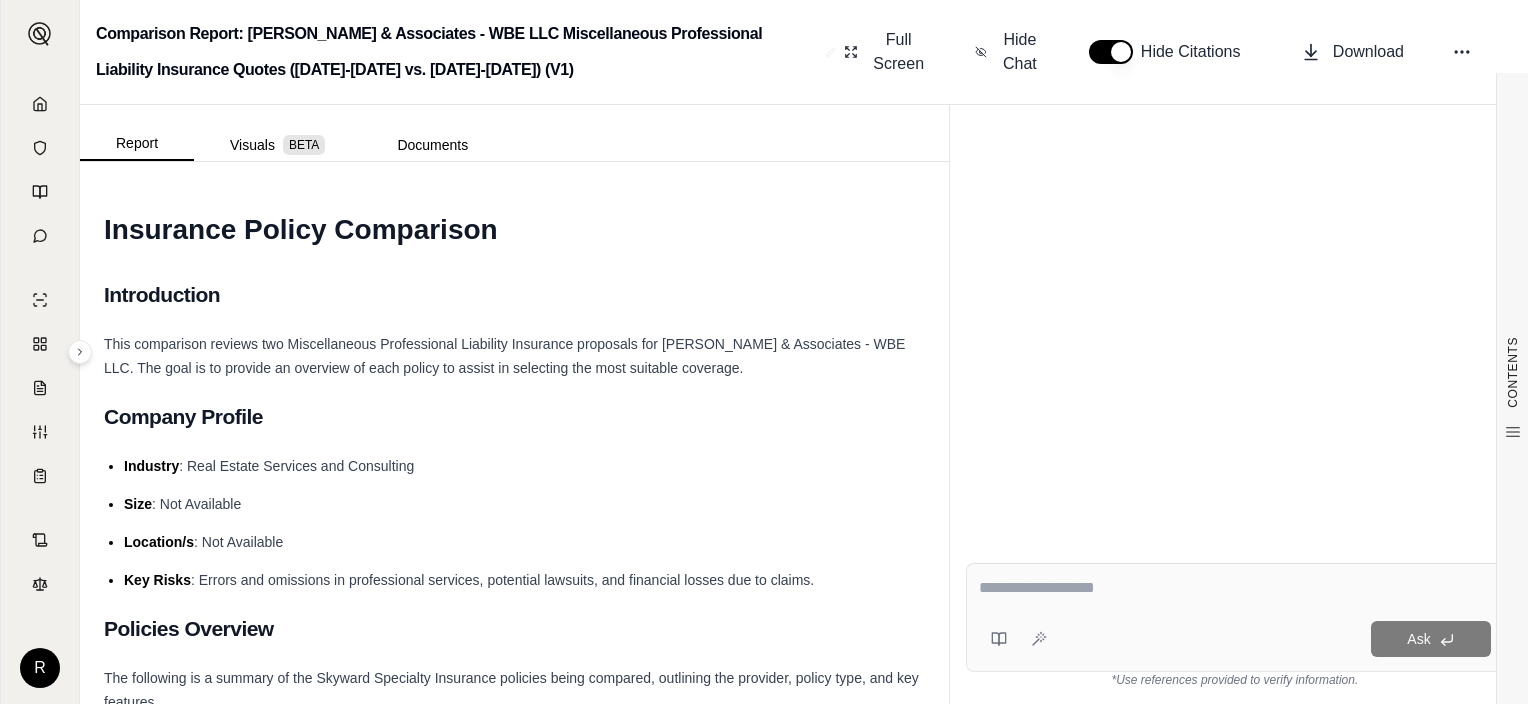 scroll, scrollTop: 0, scrollLeft: 0, axis: both 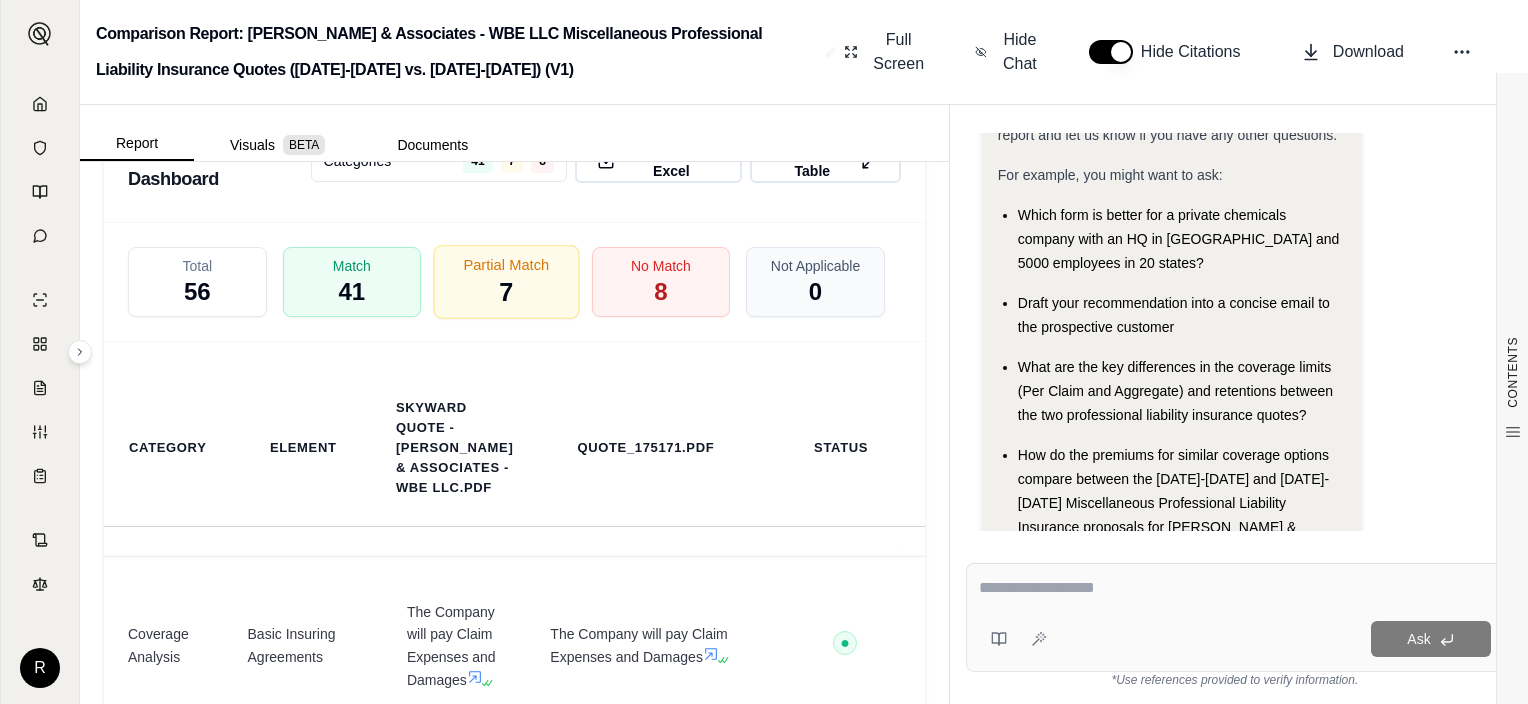 click on "Partial Match 7" at bounding box center [506, 282] 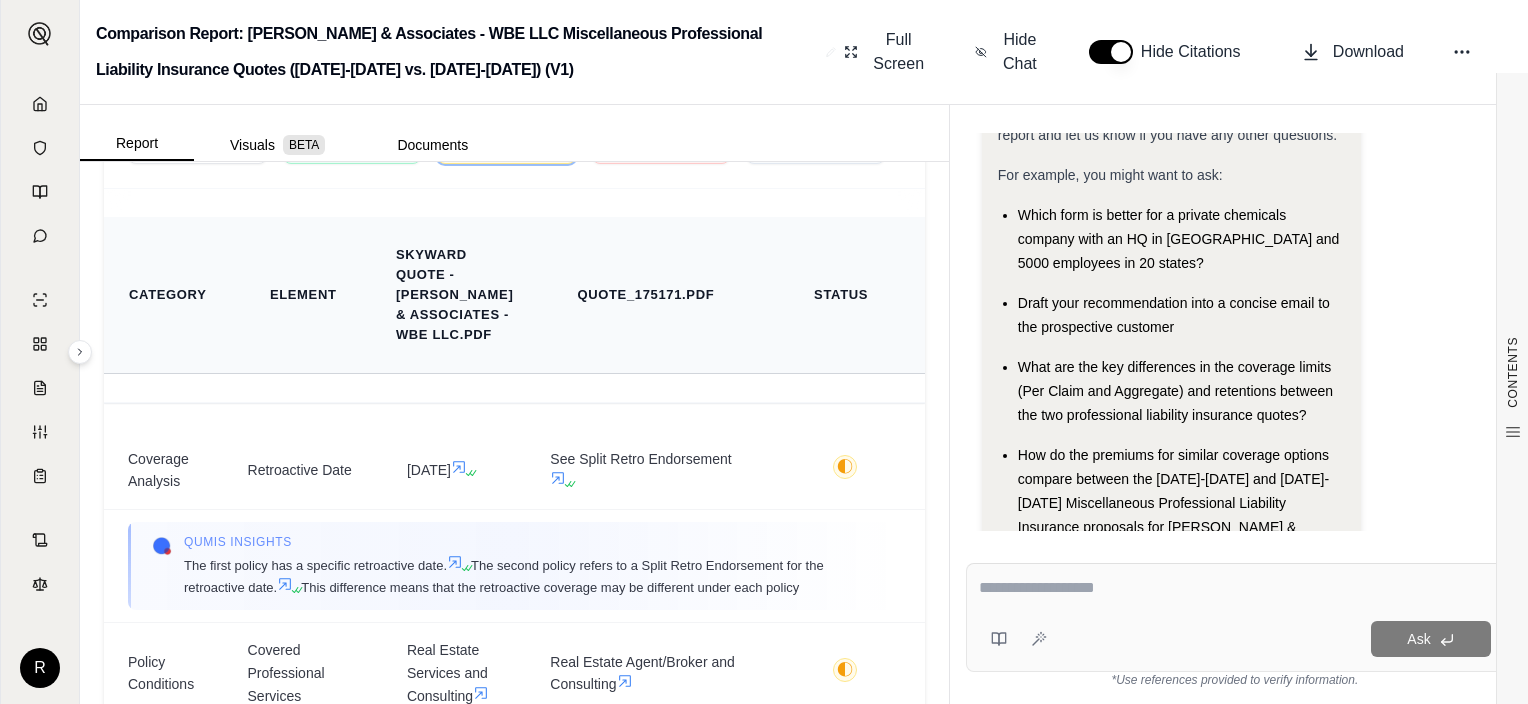 scroll, scrollTop: 4706, scrollLeft: 0, axis: vertical 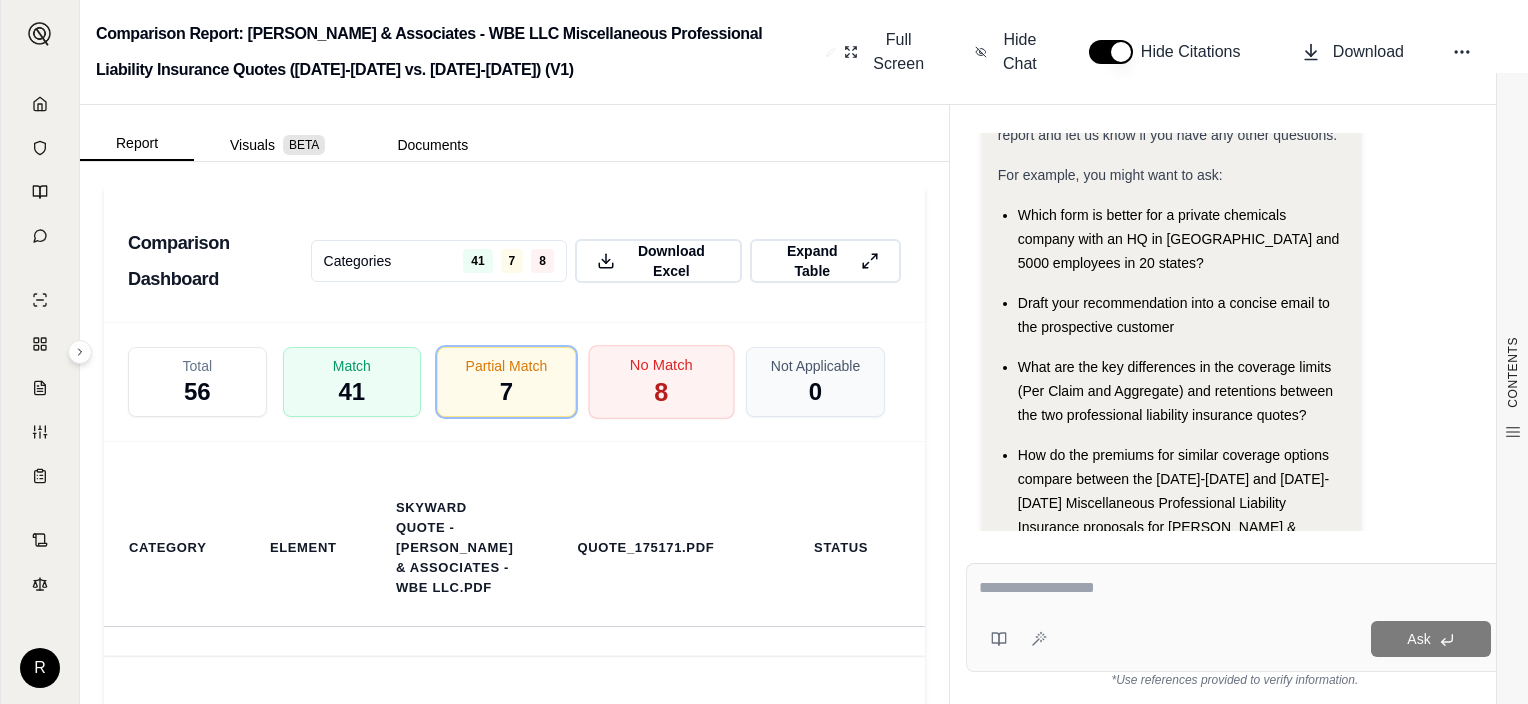 click on "No Match 8" at bounding box center [660, 382] 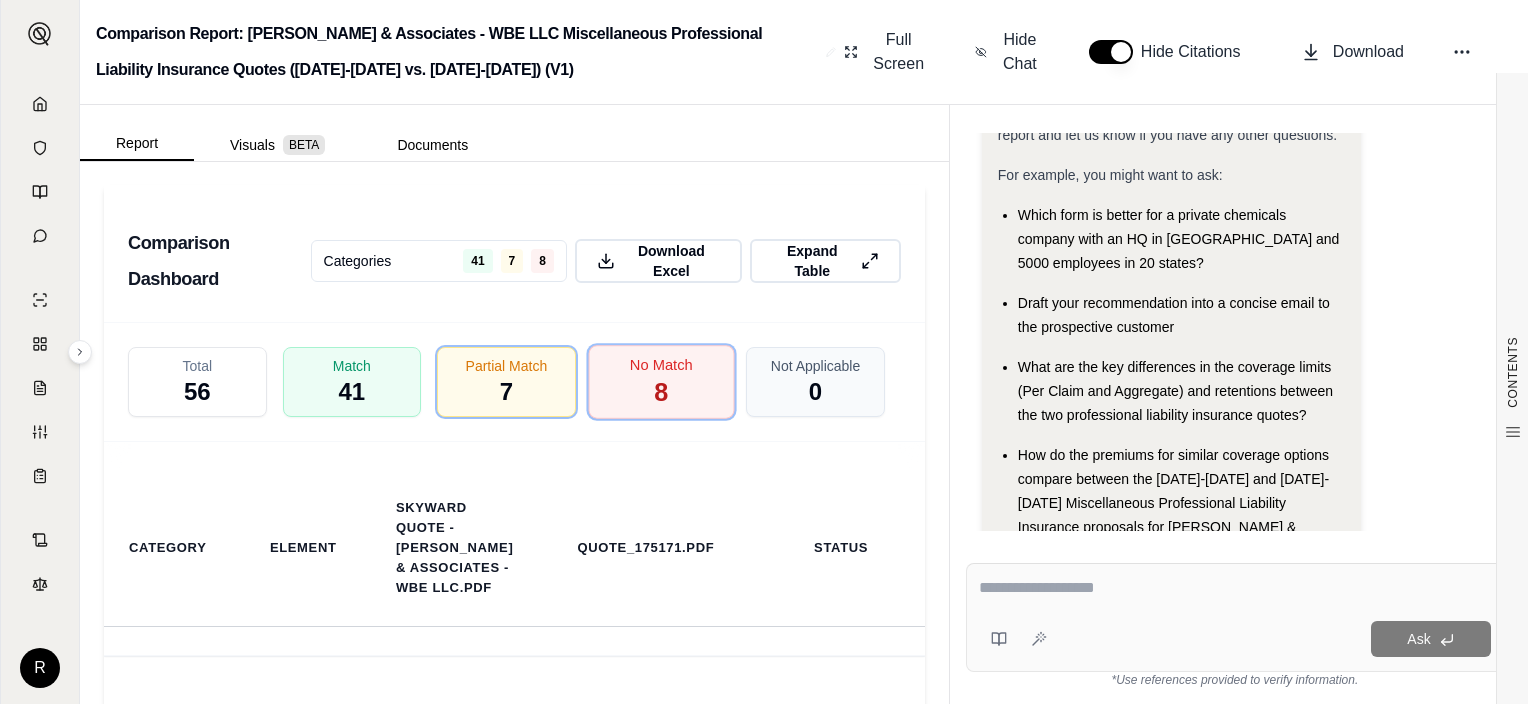 click on "No Match 8" at bounding box center [660, 382] 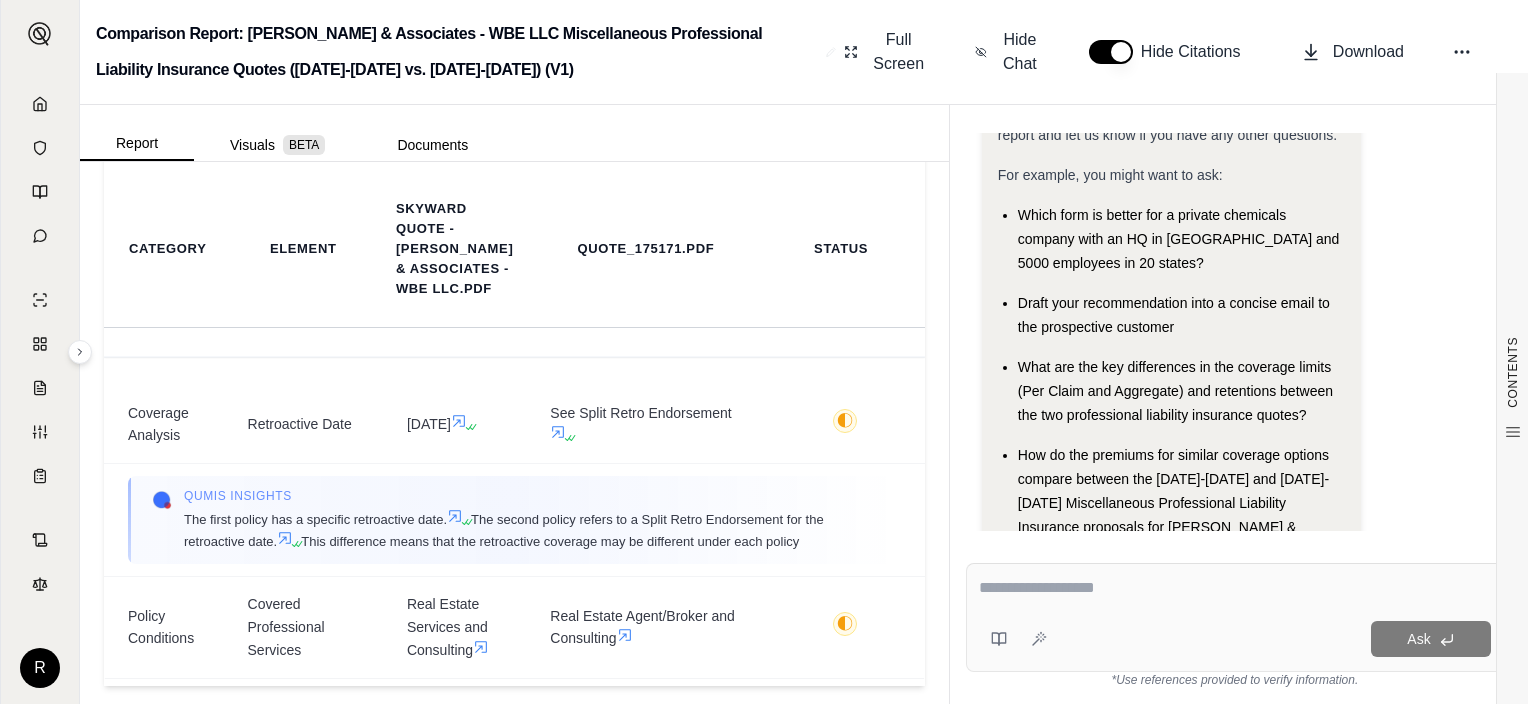 scroll, scrollTop: 4606, scrollLeft: 0, axis: vertical 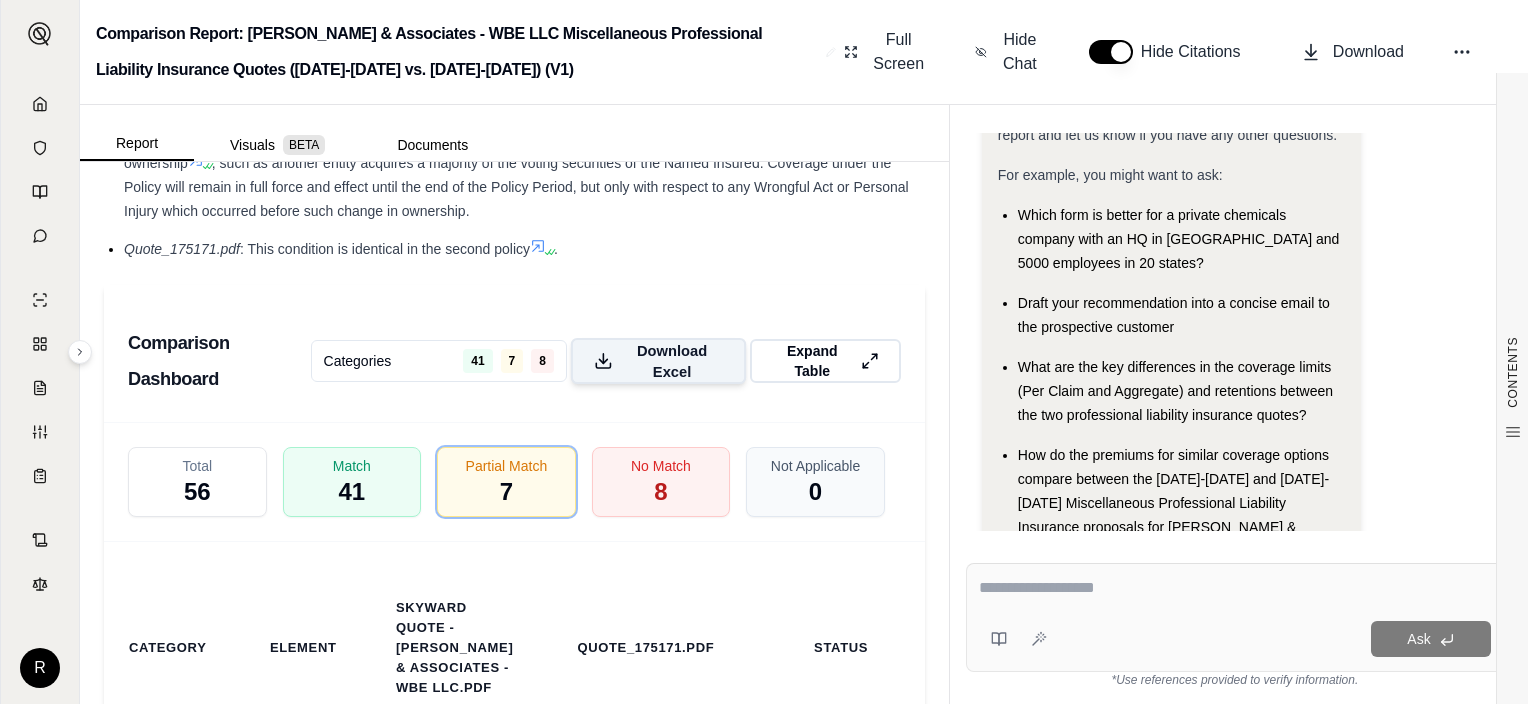 click on "Download Excel" at bounding box center (672, 361) 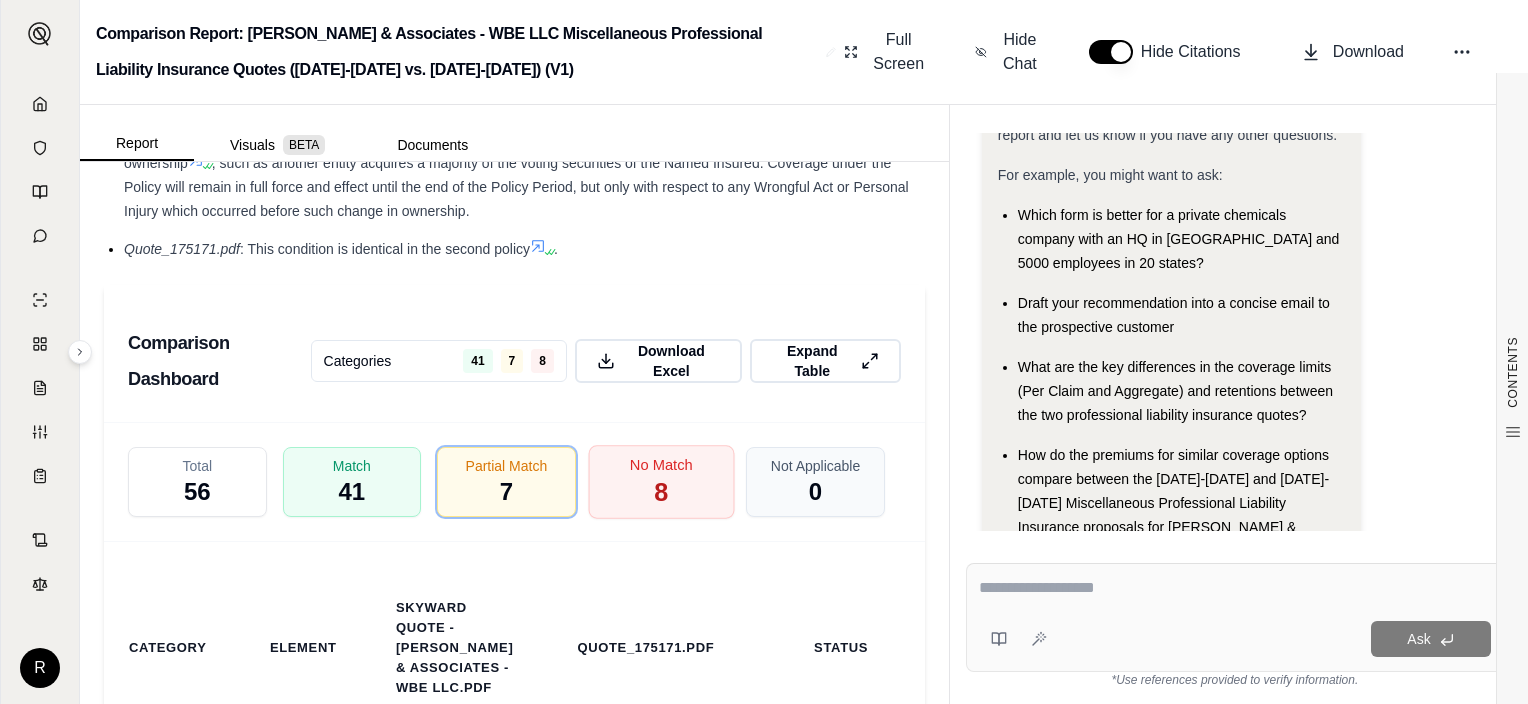 click on "No Match 8" at bounding box center (660, 482) 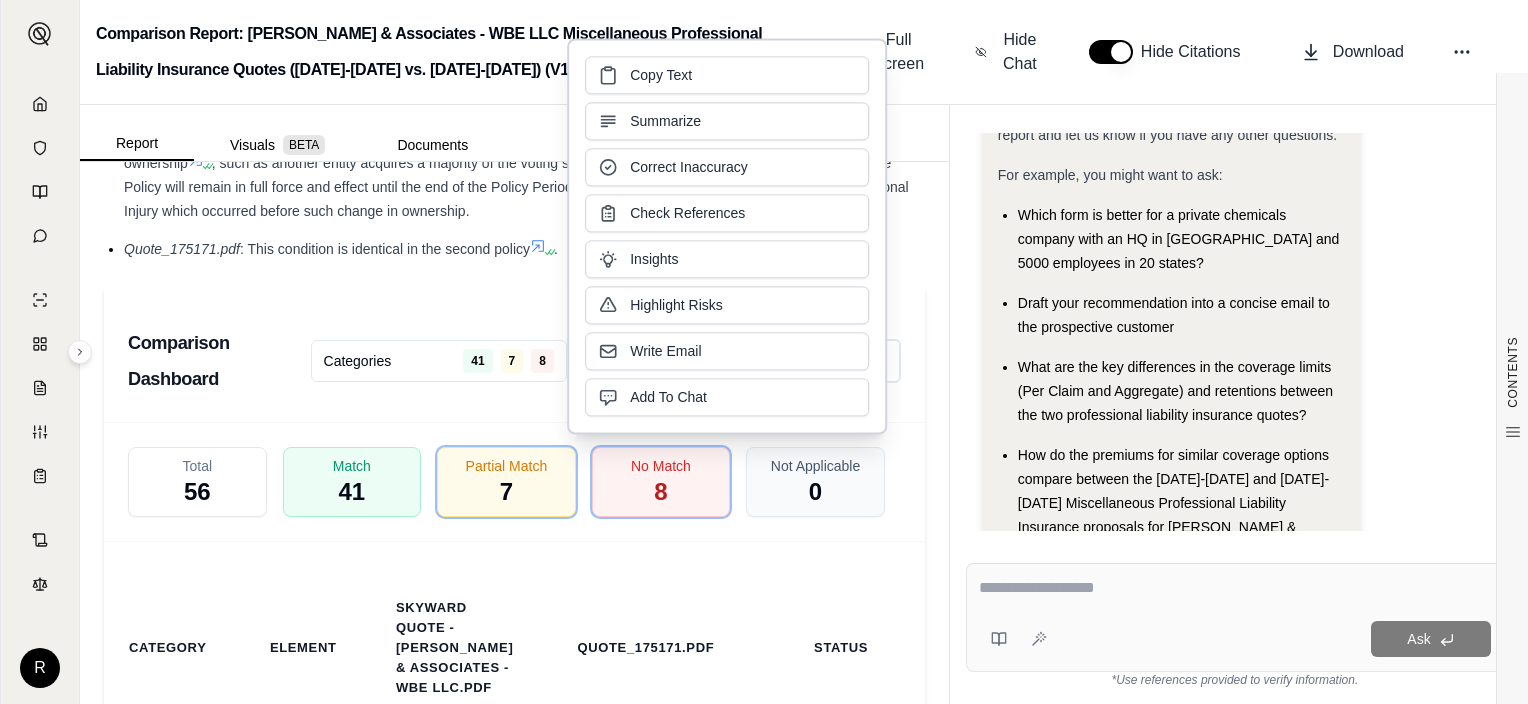 click on "Comparison Dashboard Categories 41 7 8 Download Excel Expand Table" at bounding box center [514, 354] 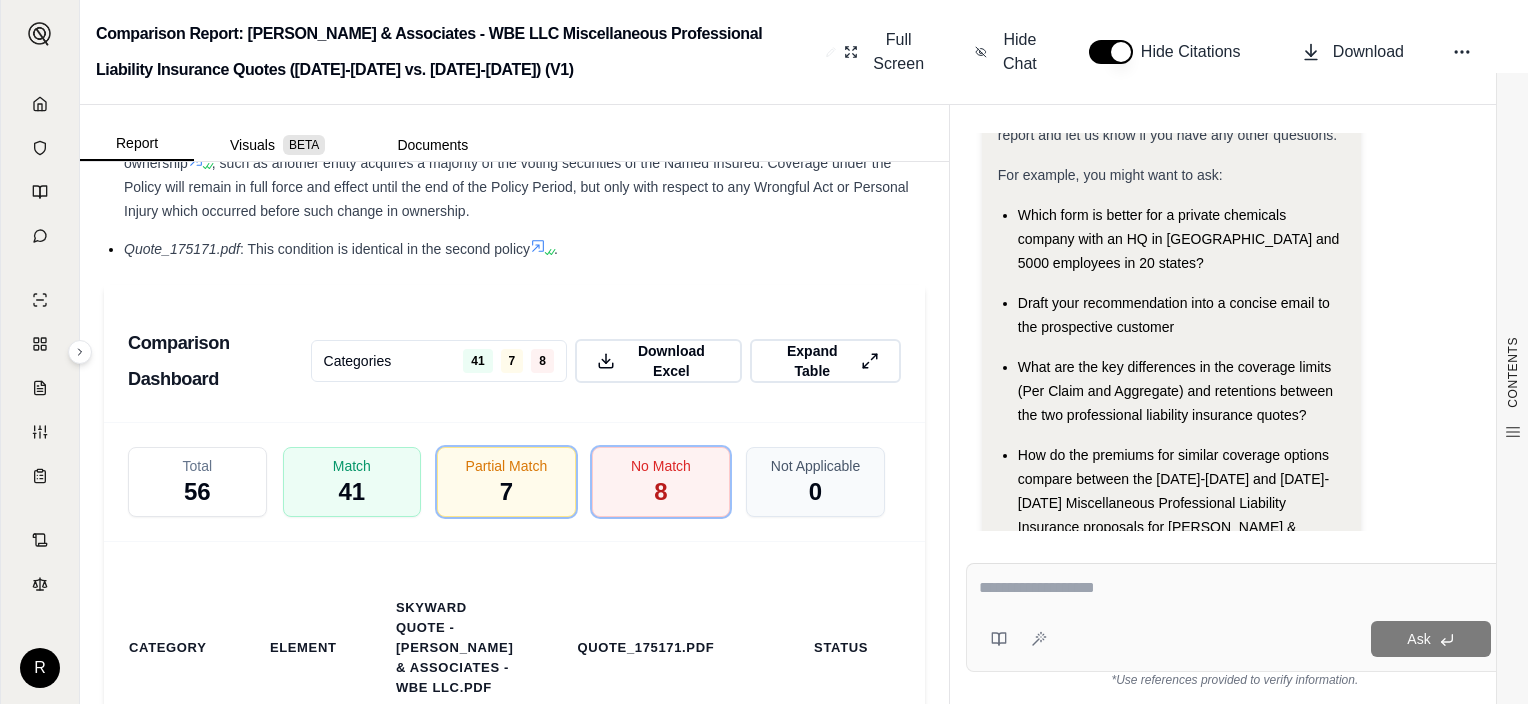 click on "R Comparison Report: Lee & Associates - WBE LLC Miscellaneous Professional Liability Insurance Quotes (2024-2025 vs. 2025-2026)  (V1) Full Screen Hide Chat Hide Citations Download Report Visuals BETA Documents CONTENTS Table of Contents INSURANCE POLICY COMPARISON Introduction Company Profile Policies Overview Policy 1: Skyward Specialty I... Policy 2: Skyward Specialty I... Memorandum COMPARISON DASHBOARD Insurance Policy Comparison
Introduction
This comparison reviews two Miscellaneous Professional Liability Insurance proposals for Lee & Associates - WBE LLC. The goal is to provide an overview of each policy to assist in selecting the most suitable coverage.
Company Profile
Industry : Real Estate Services and Consulting
Size : Not Available
Location/s : Not Available
Key Risks : Errors and omissions in professional services, potential lawsuits, and financial losses due to claims.
Policies Overview
Policy 1: Skyward Specialty Insurance - Professional (2024-2025)
Provider" at bounding box center [764, 352] 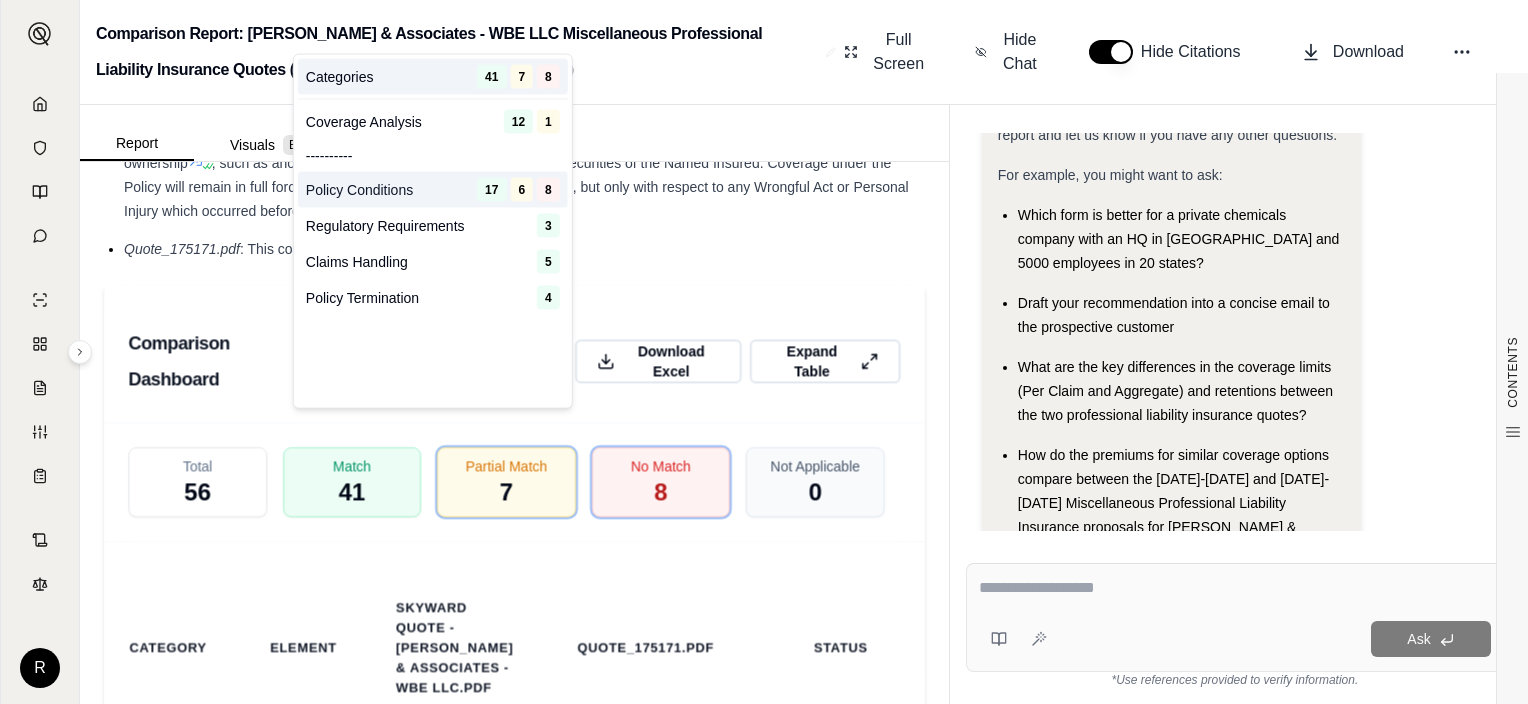 click on "8" at bounding box center (548, 190) 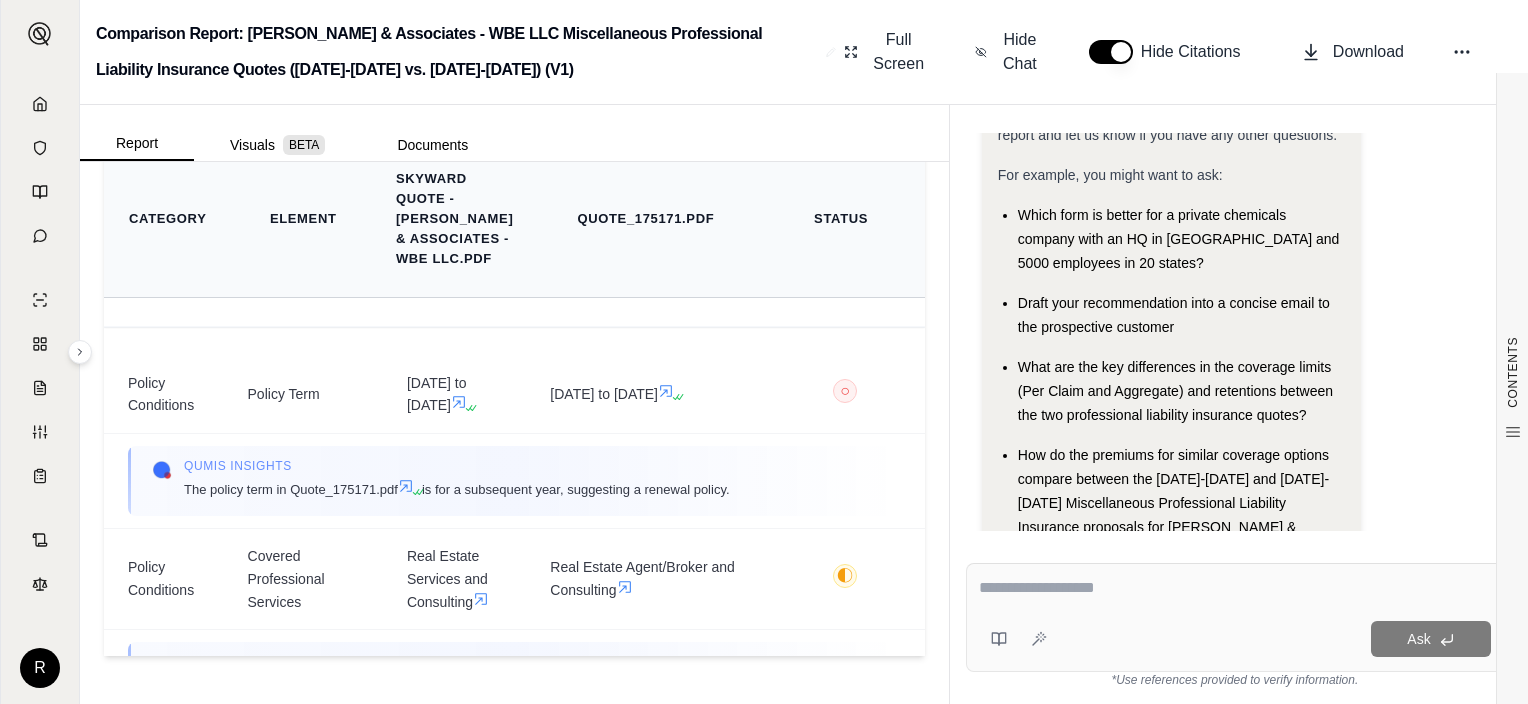 scroll, scrollTop: 4706, scrollLeft: 0, axis: vertical 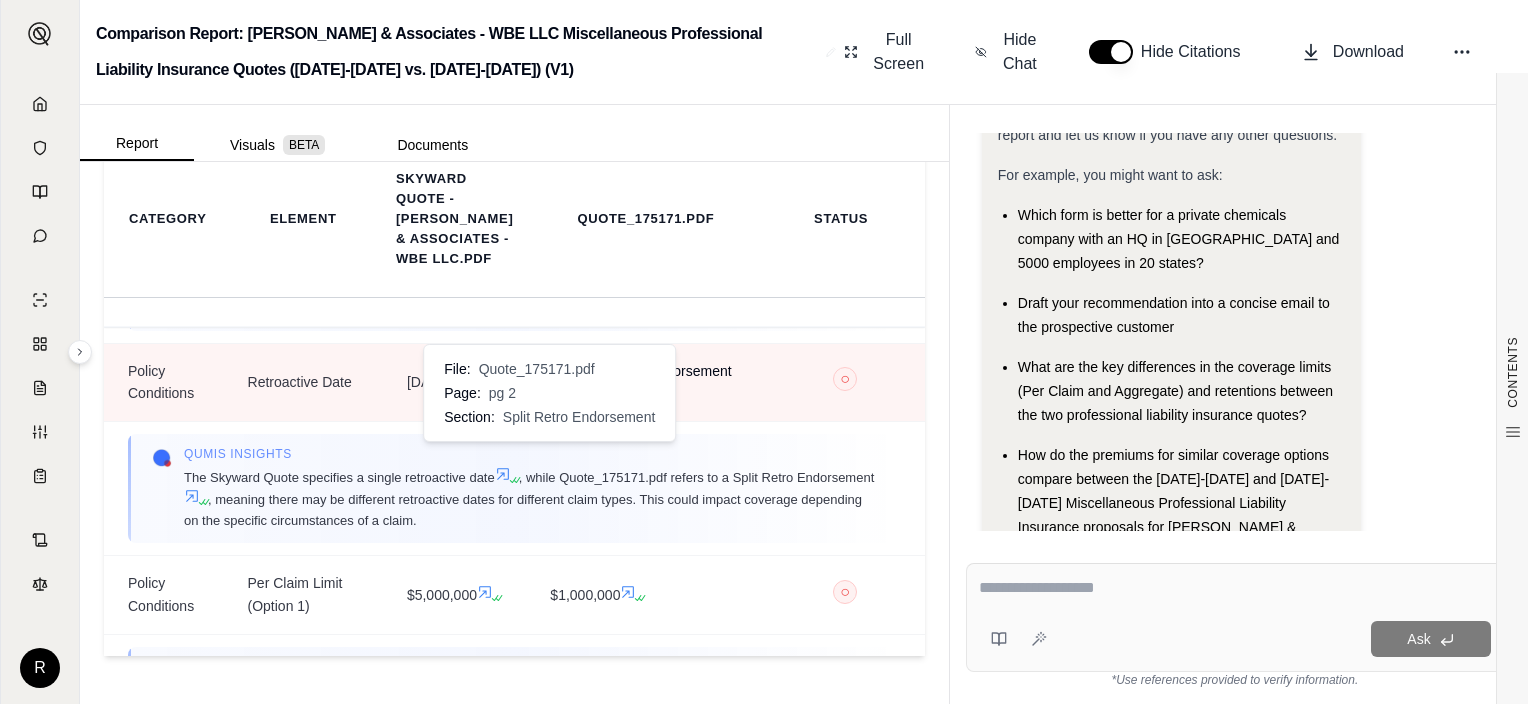 click 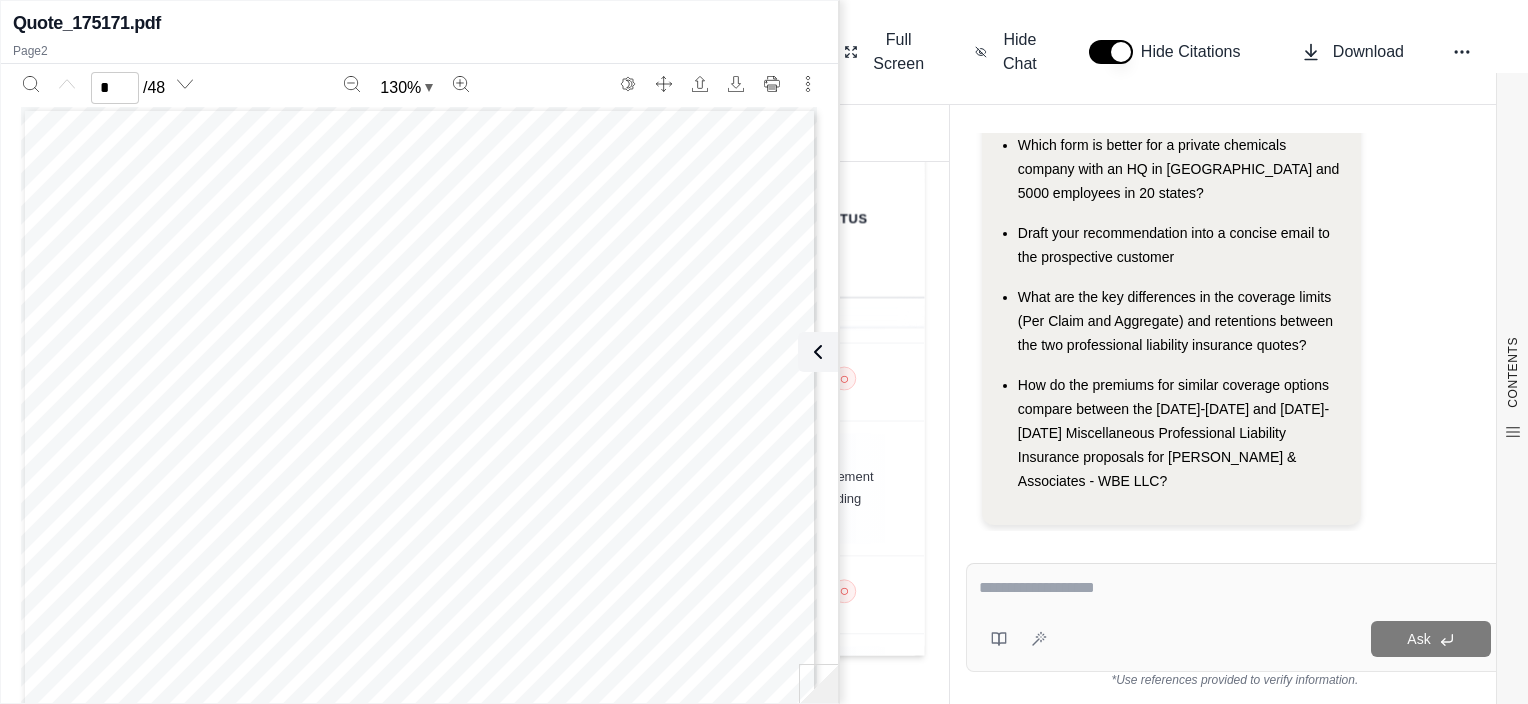 type on "*" 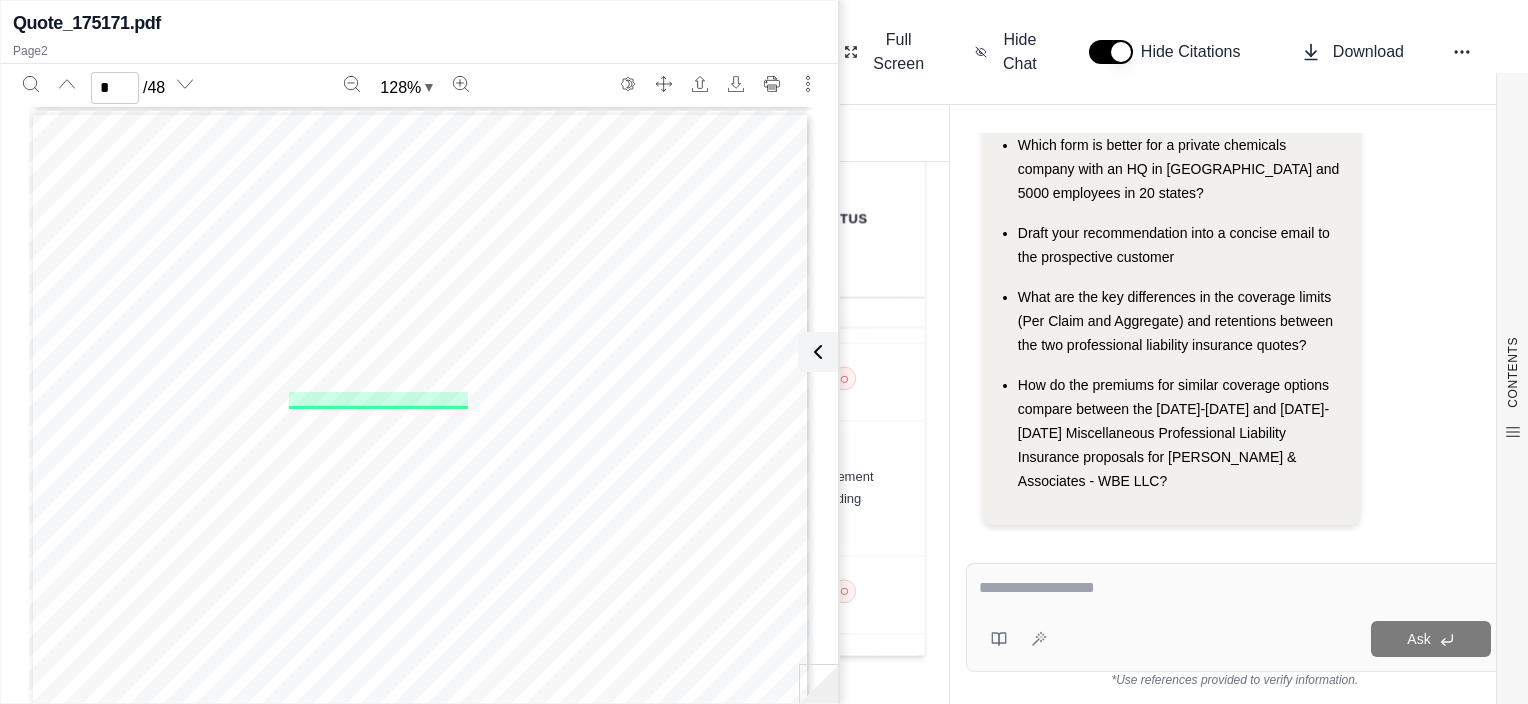 scroll, scrollTop: 1012, scrollLeft: 0, axis: vertical 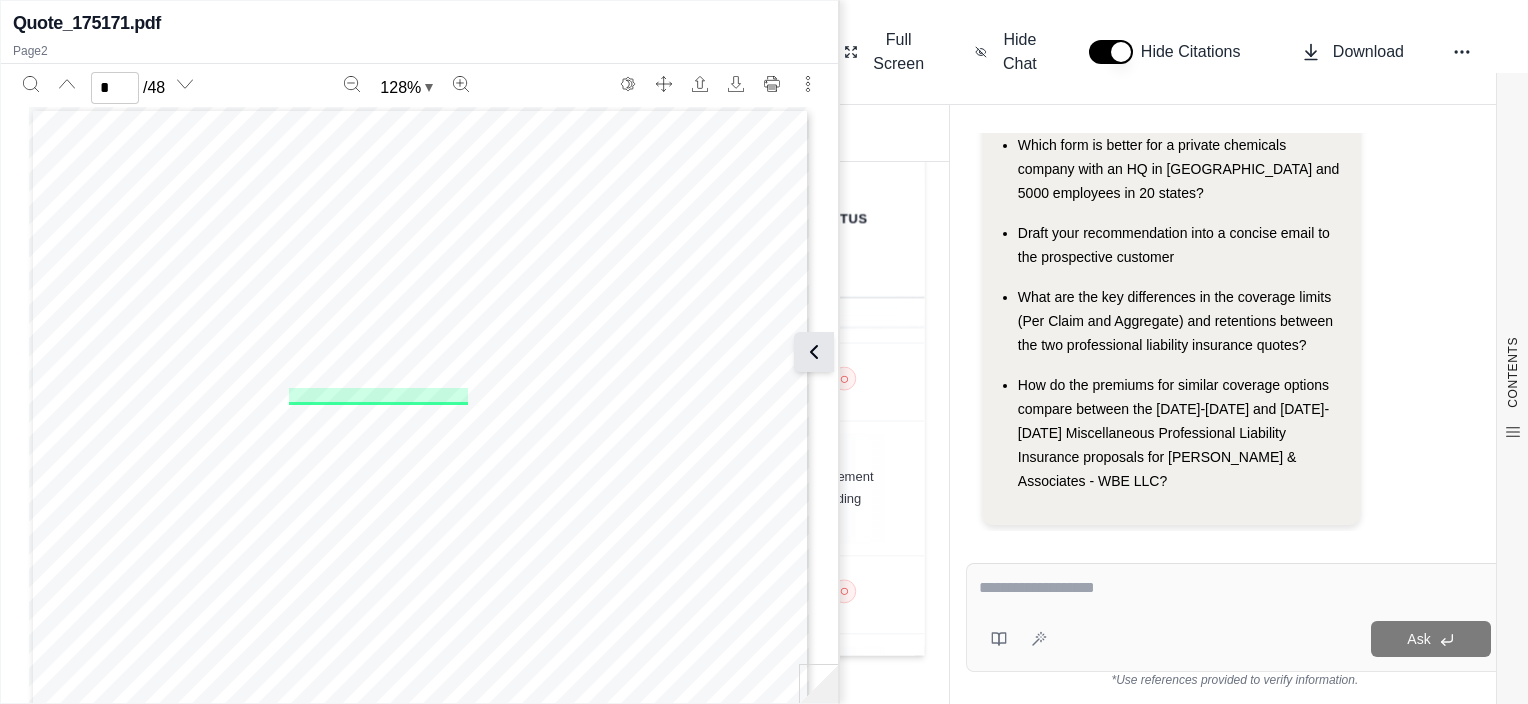 click 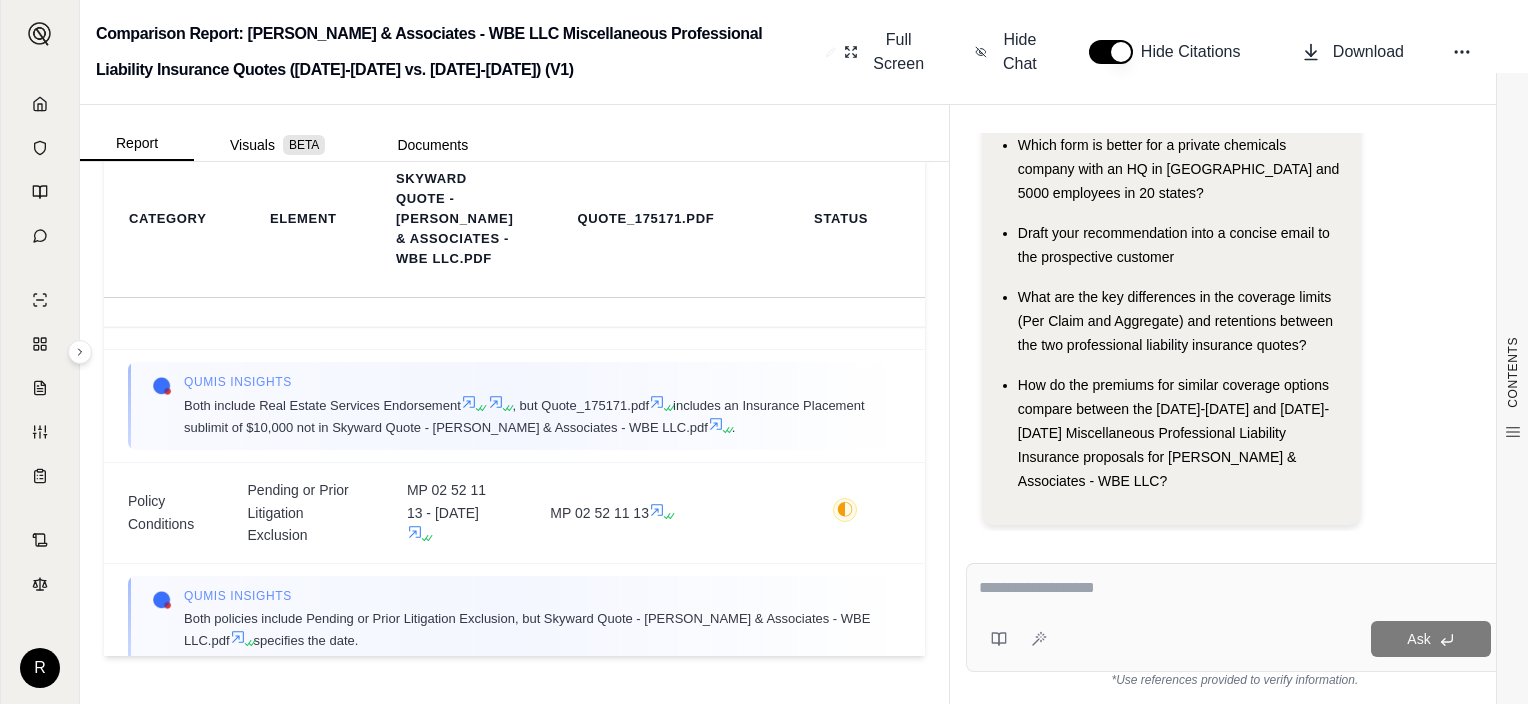 scroll, scrollTop: 2100, scrollLeft: 0, axis: vertical 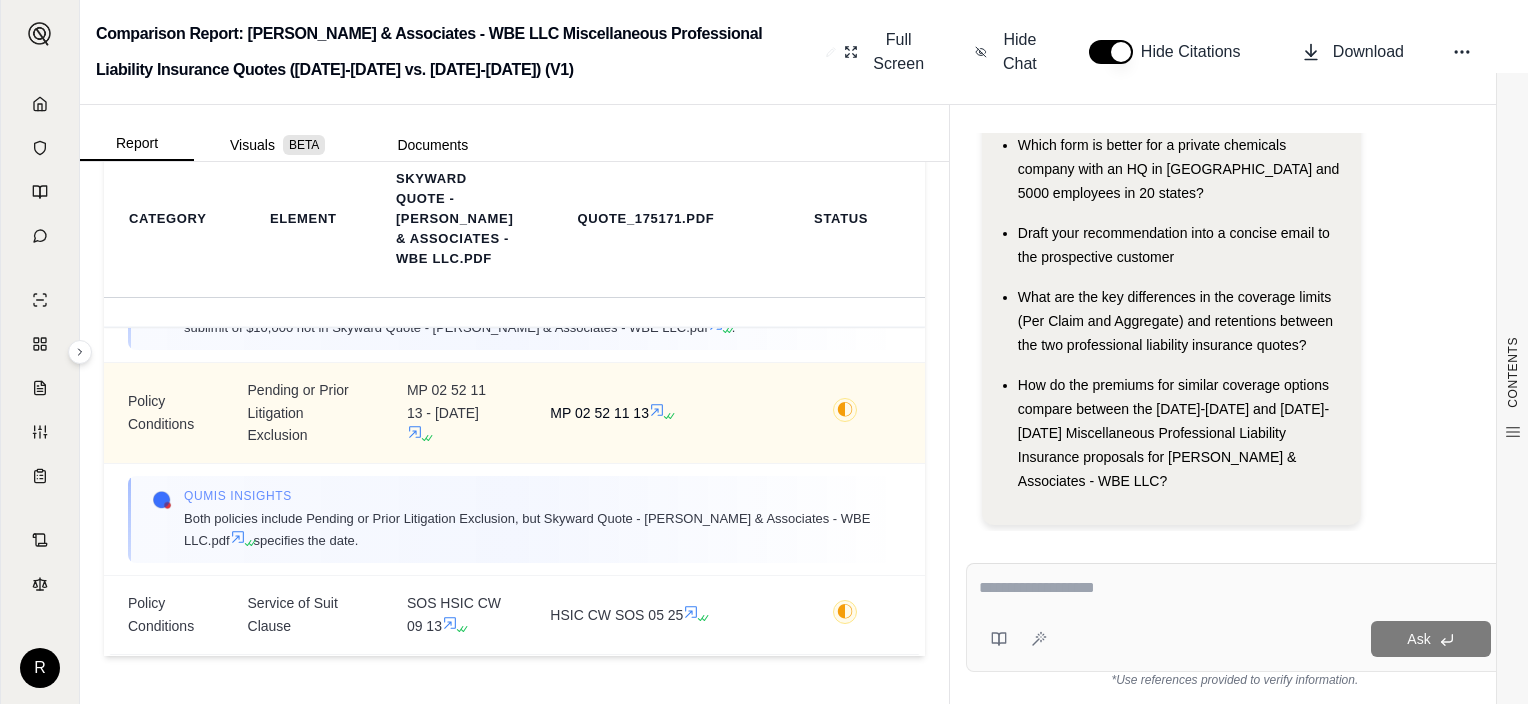 click 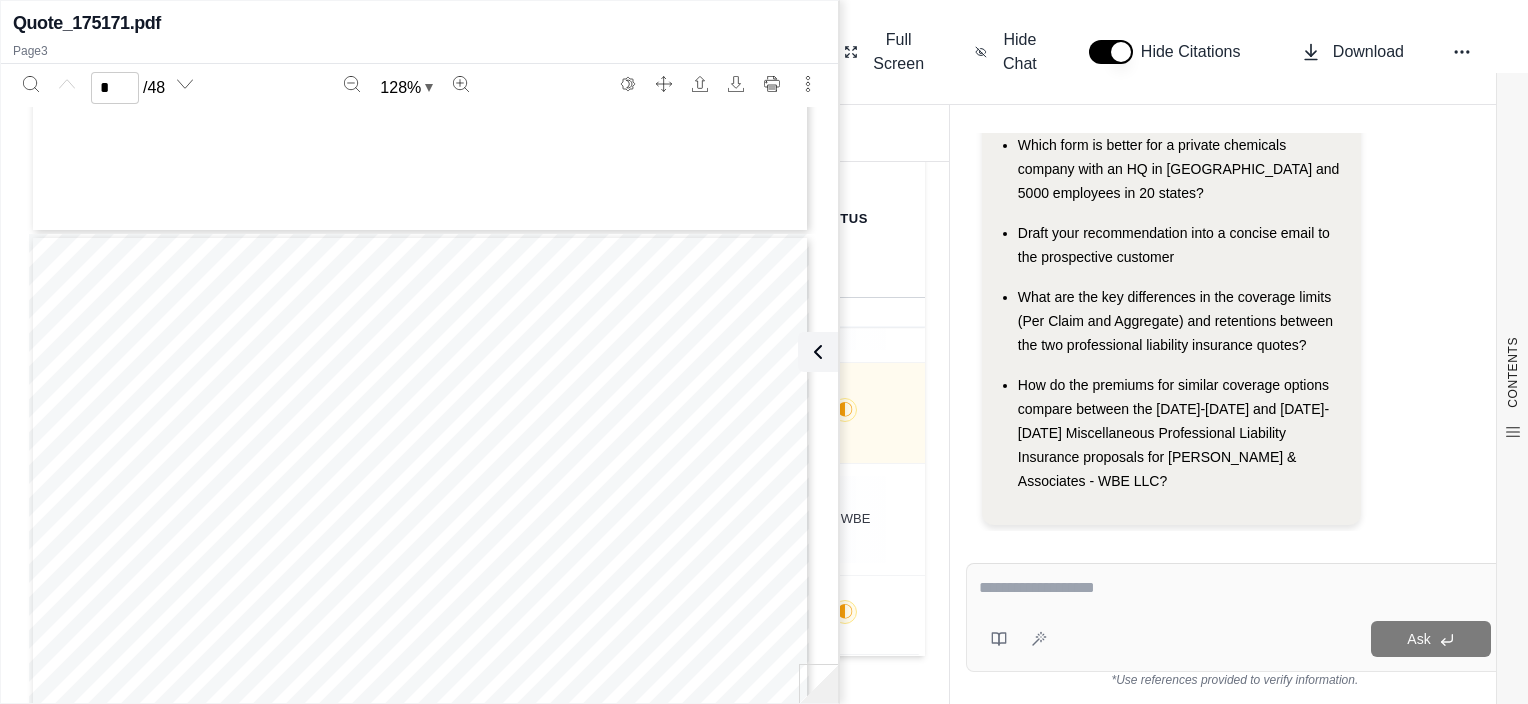 type on "*" 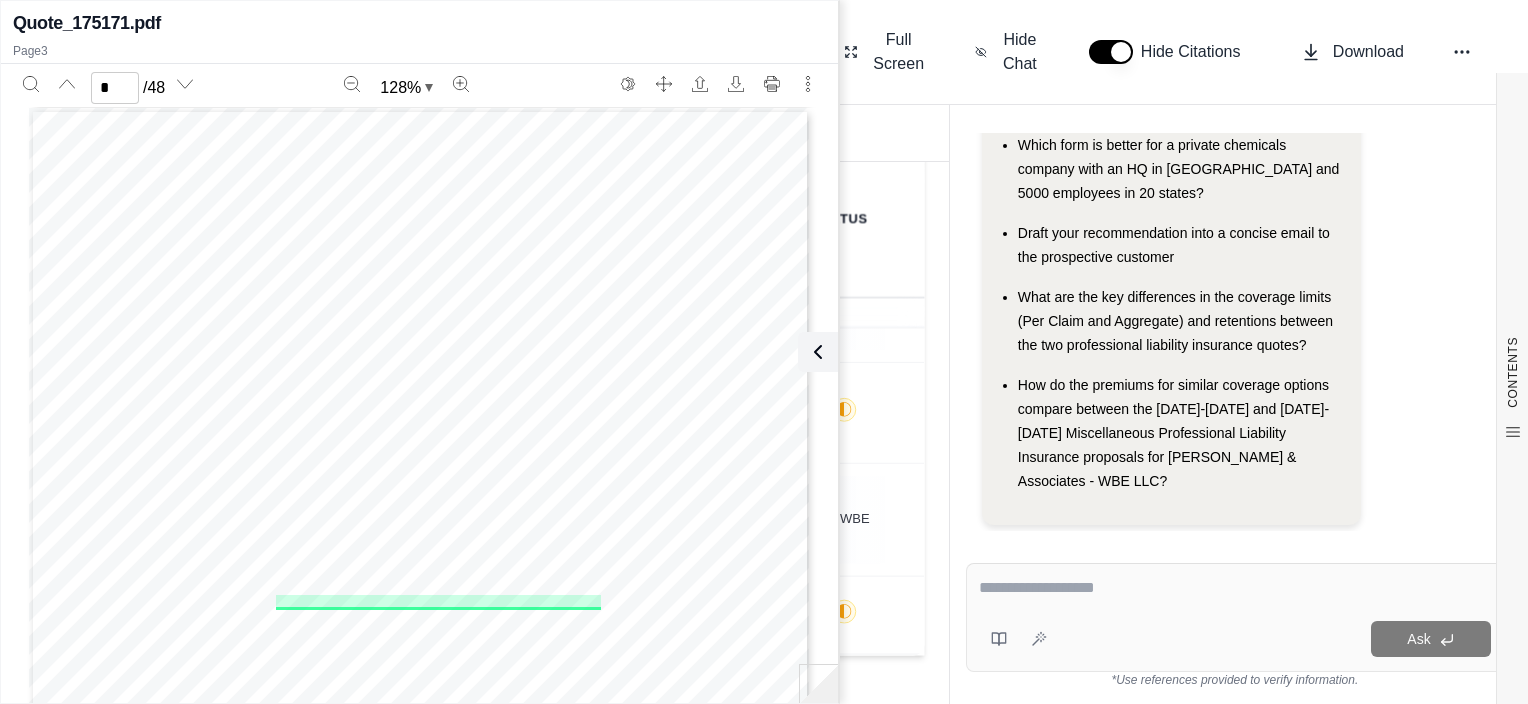 scroll, scrollTop: 2024, scrollLeft: 0, axis: vertical 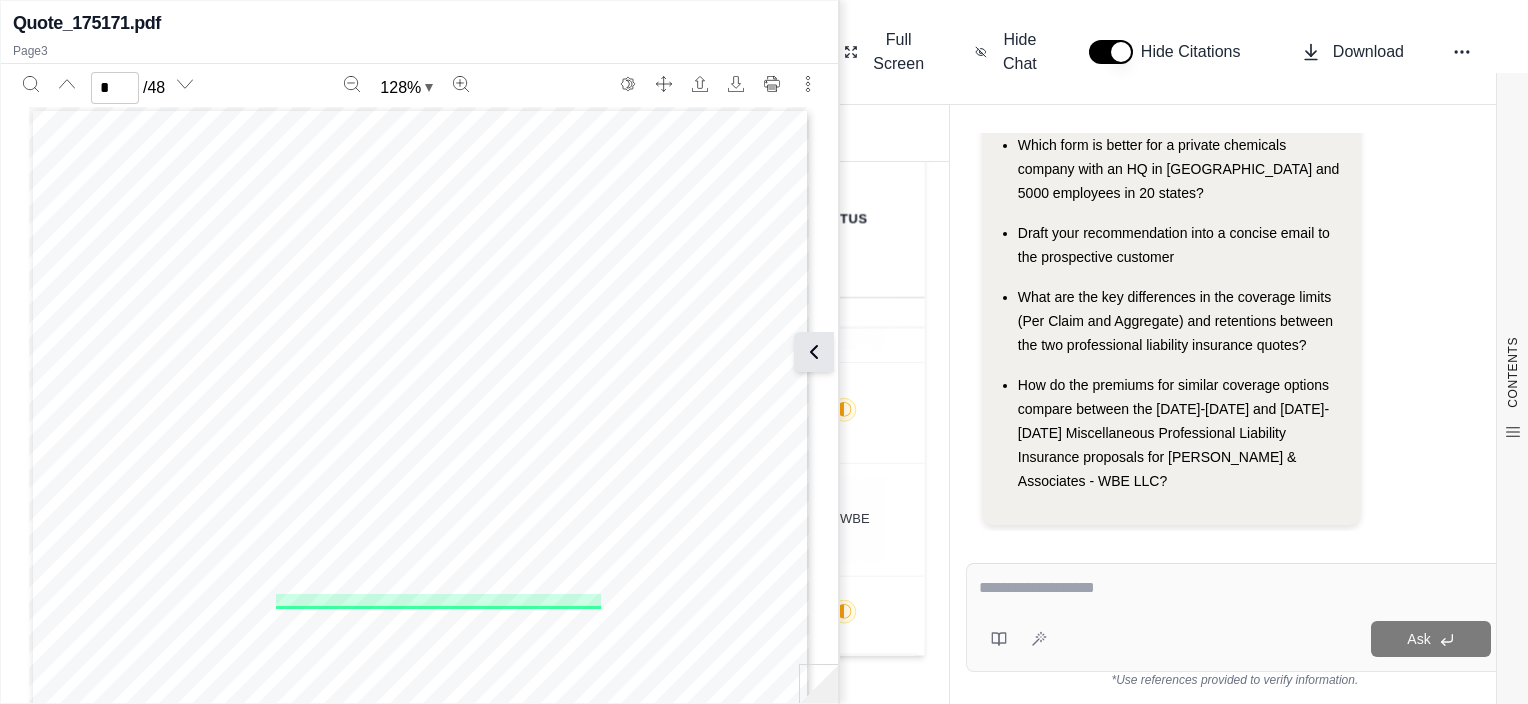 click 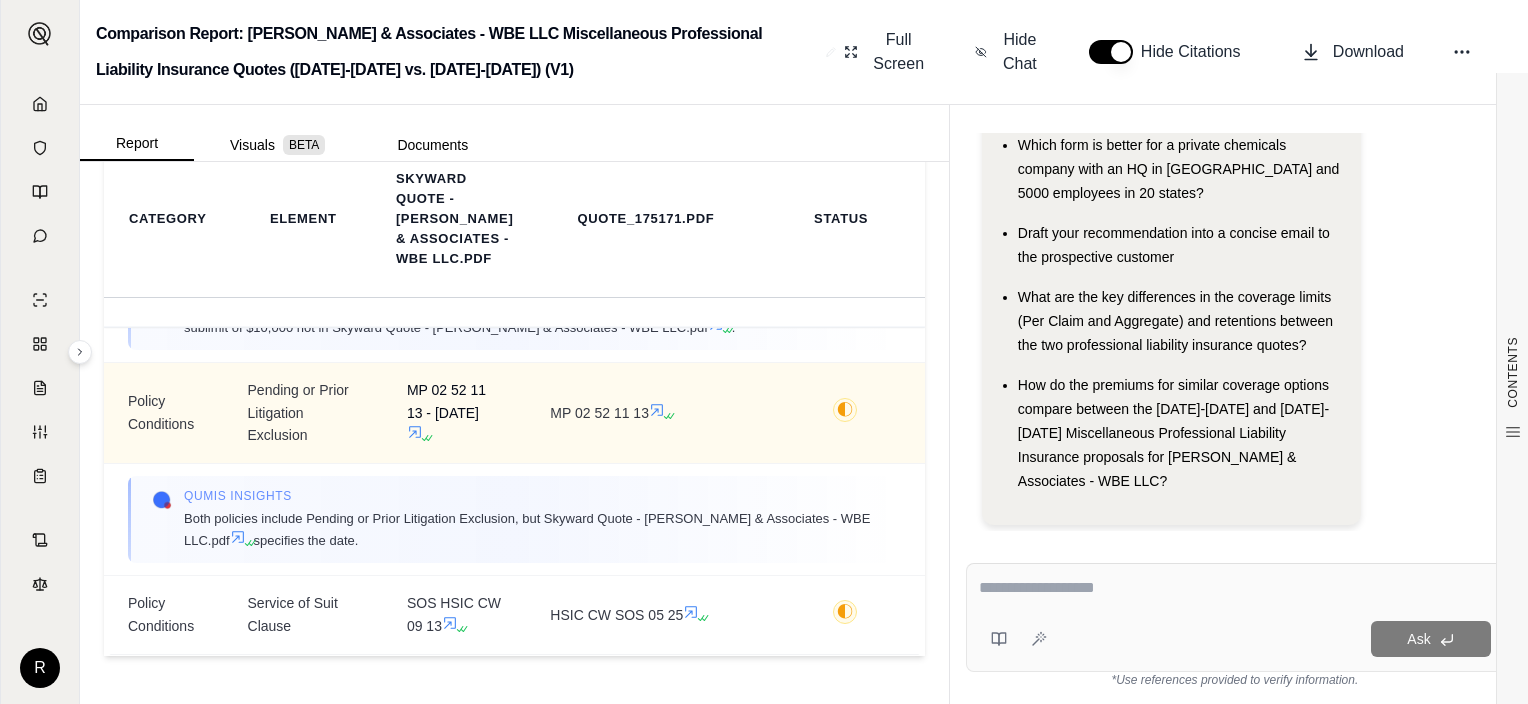 click 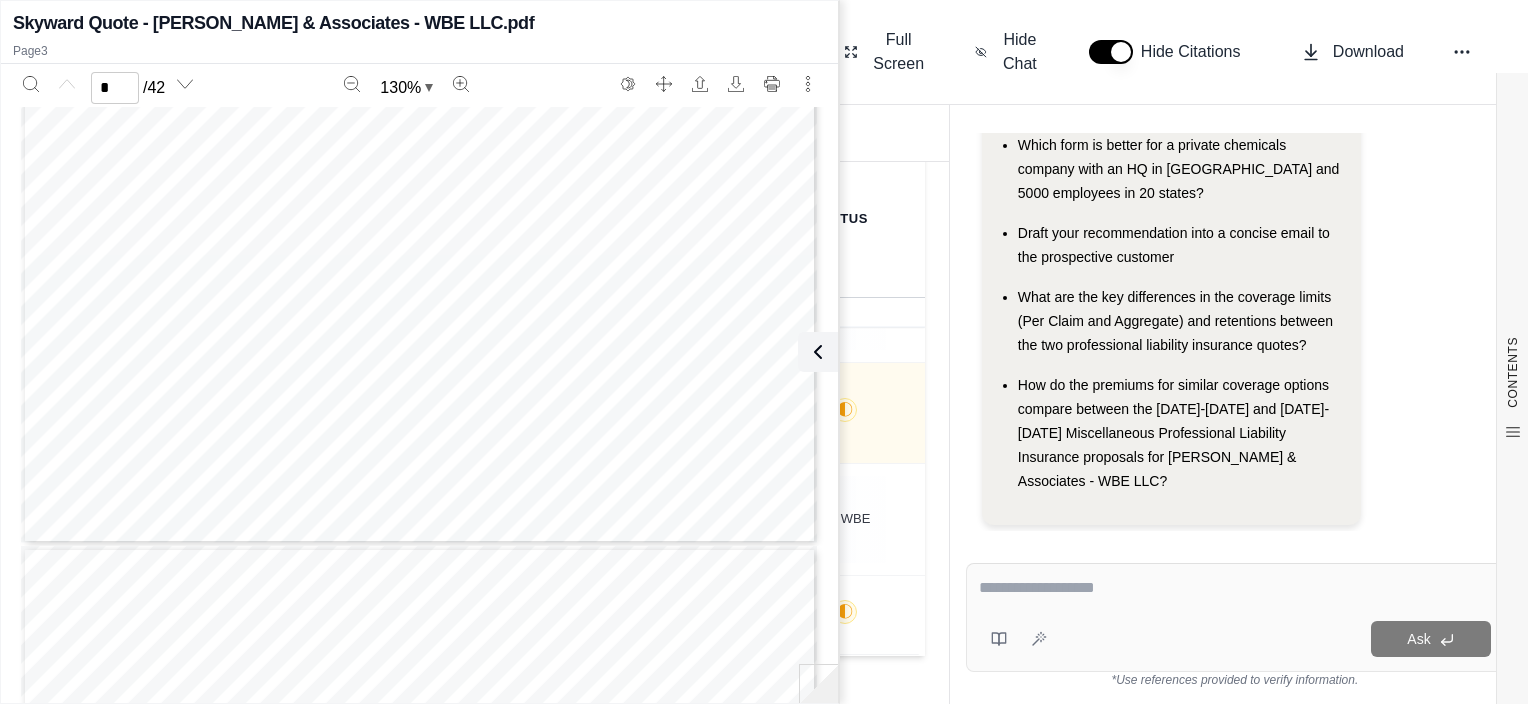 type on "*" 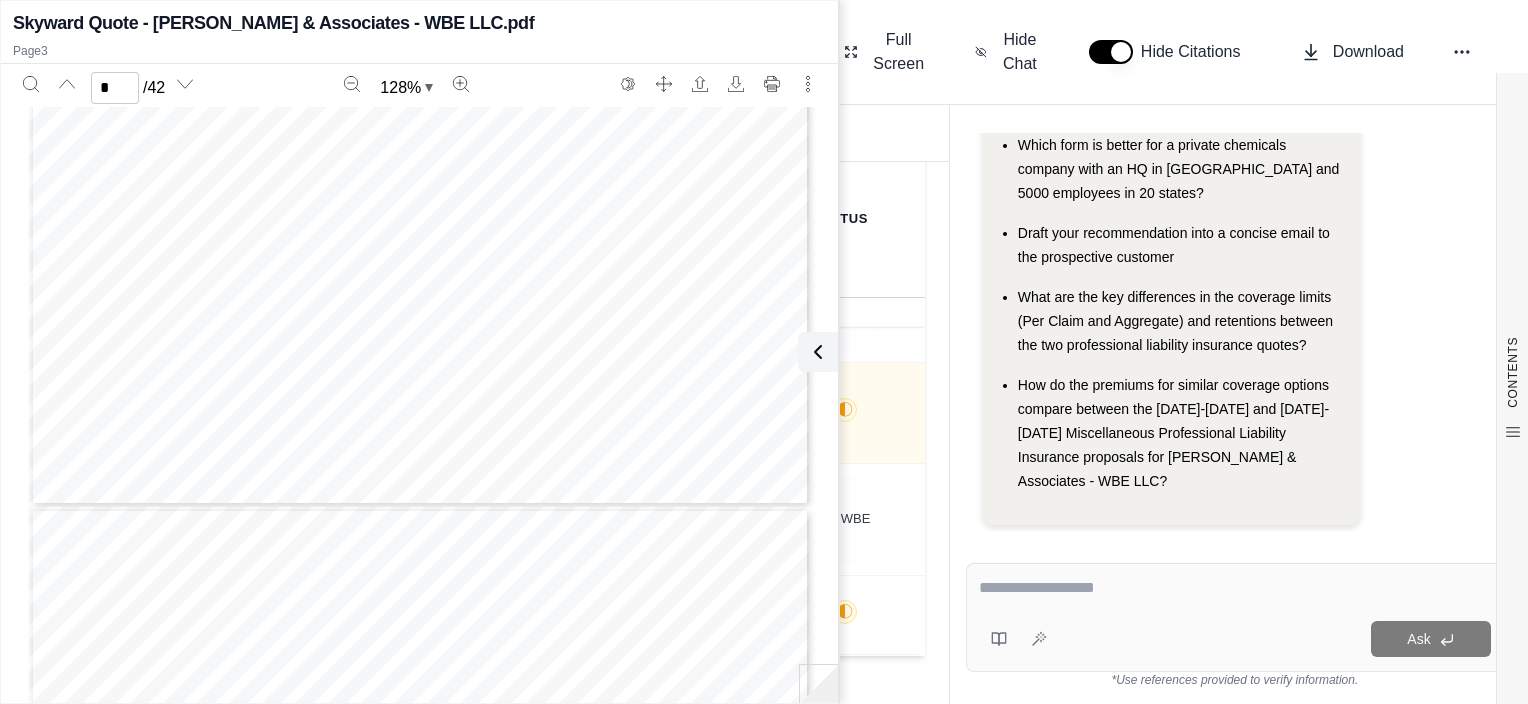 scroll, scrollTop: 2024, scrollLeft: 0, axis: vertical 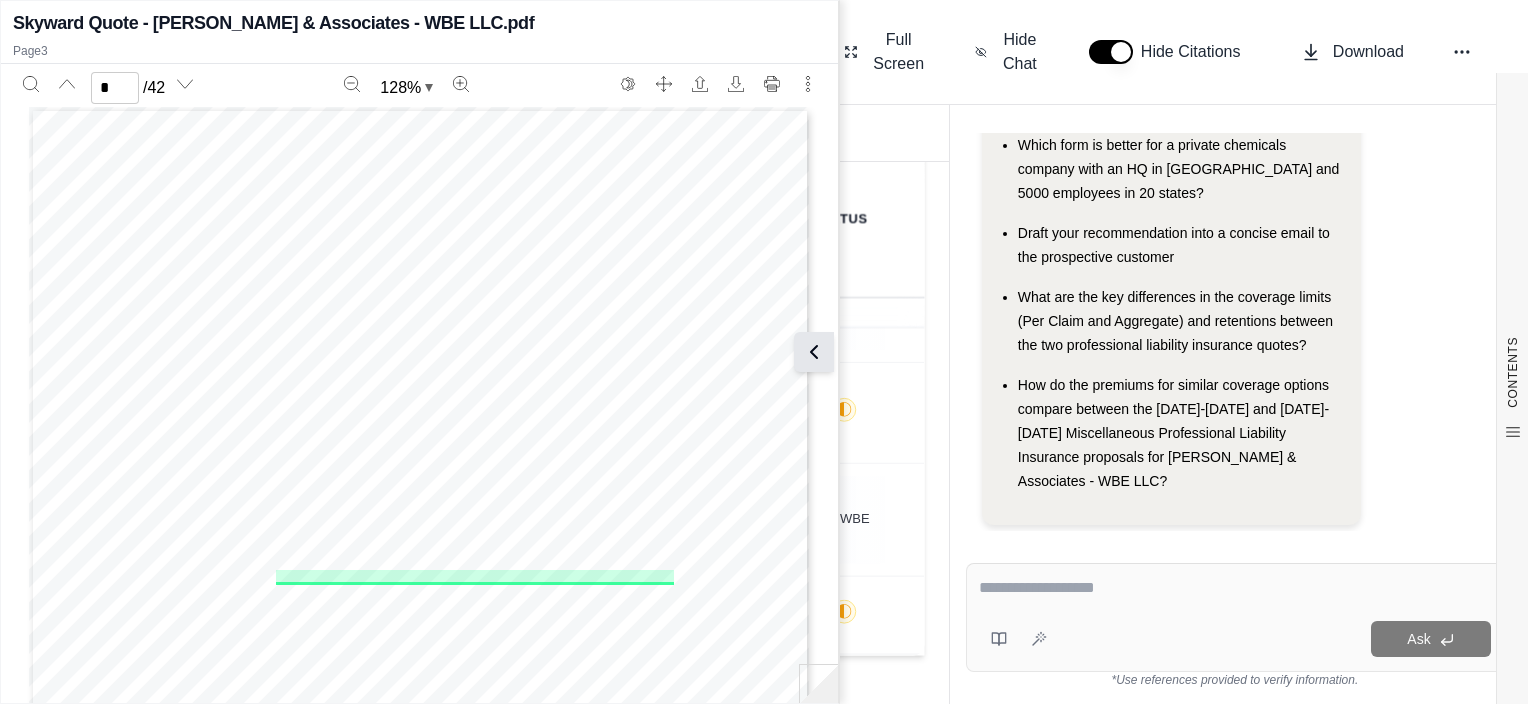 click 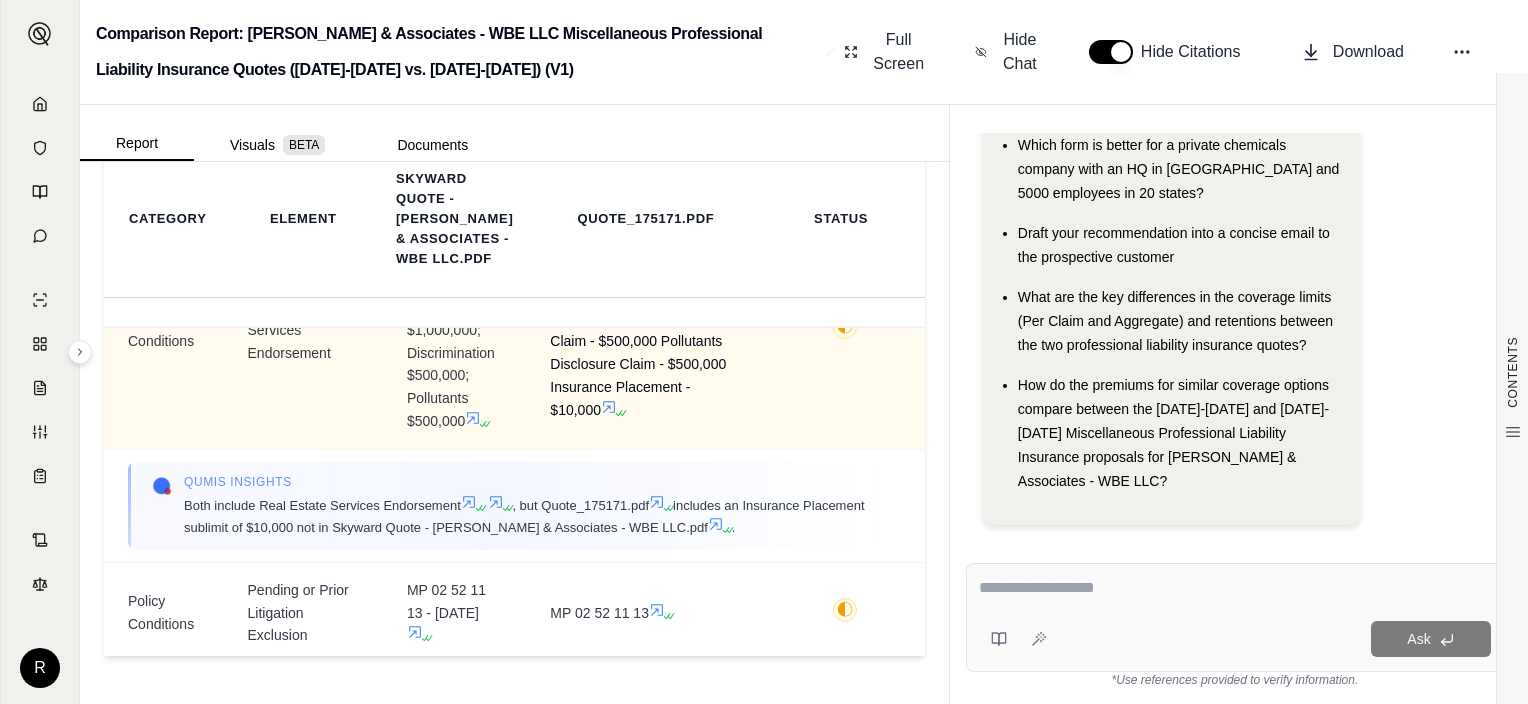 scroll, scrollTop: 2000, scrollLeft: 0, axis: vertical 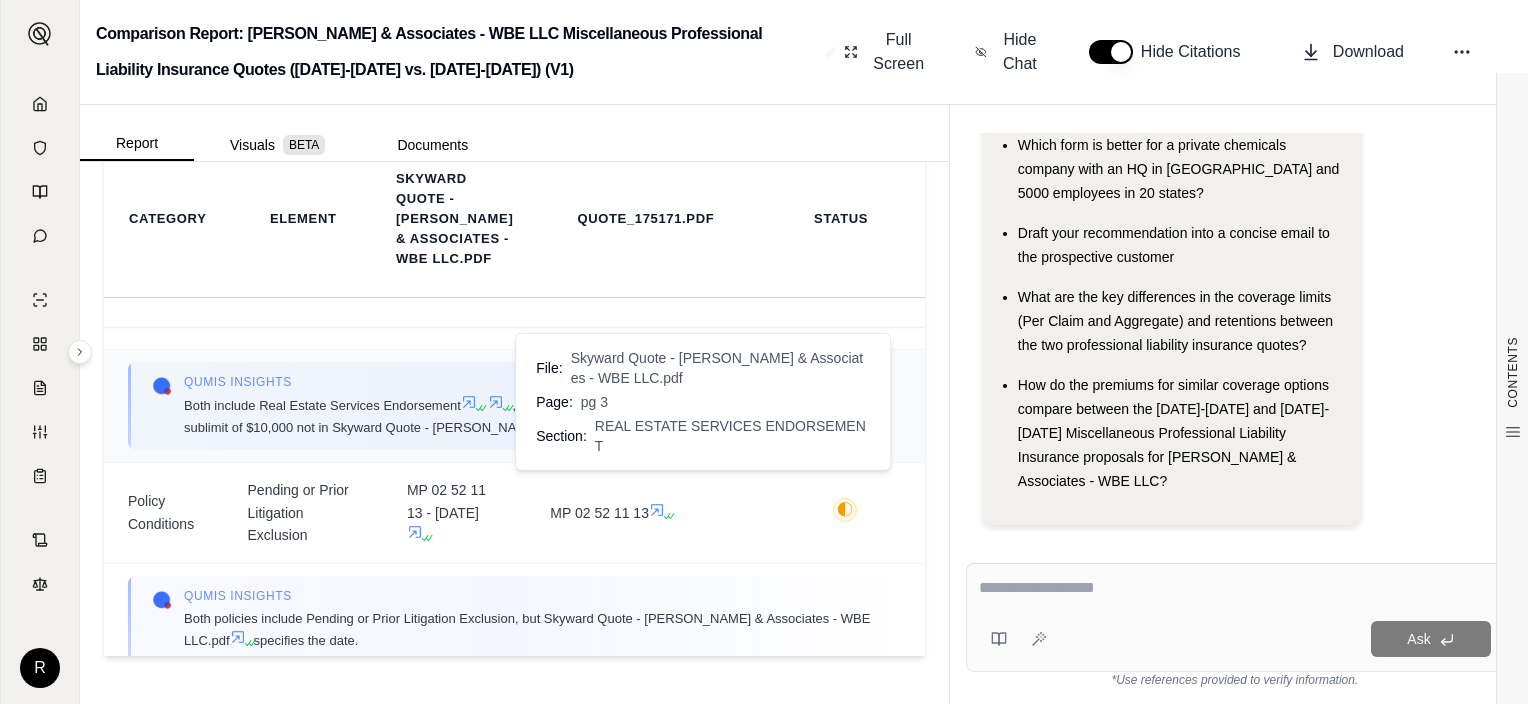 click 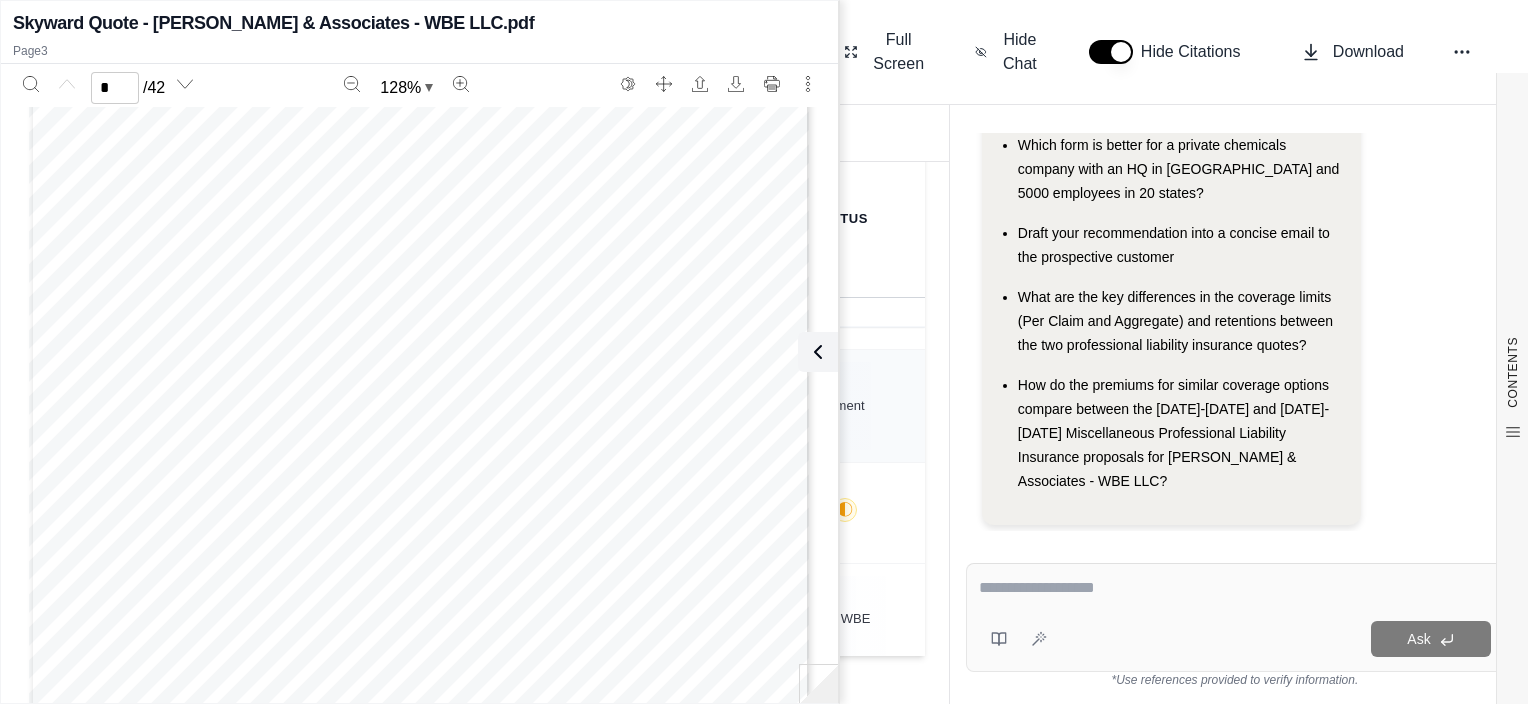 type on "*" 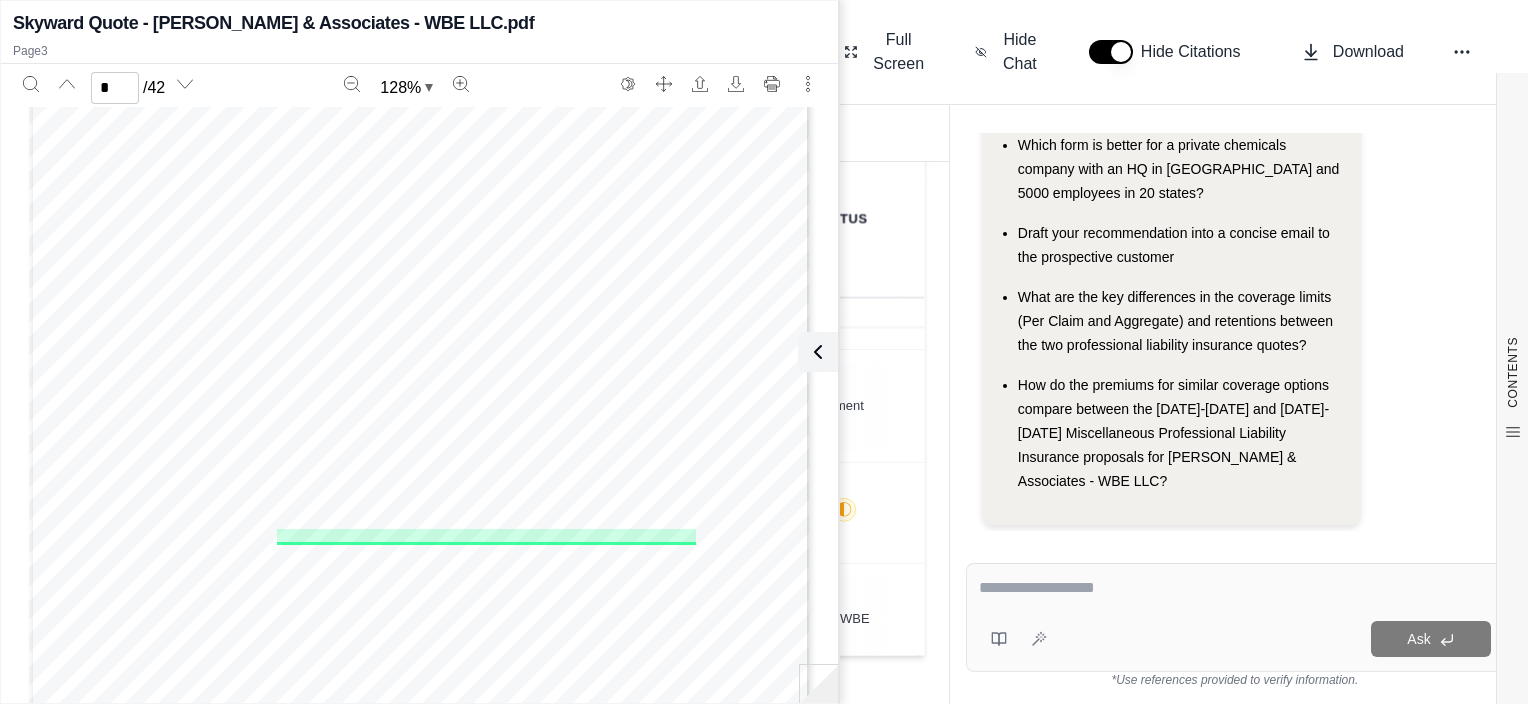 scroll, scrollTop: 2224, scrollLeft: 0, axis: vertical 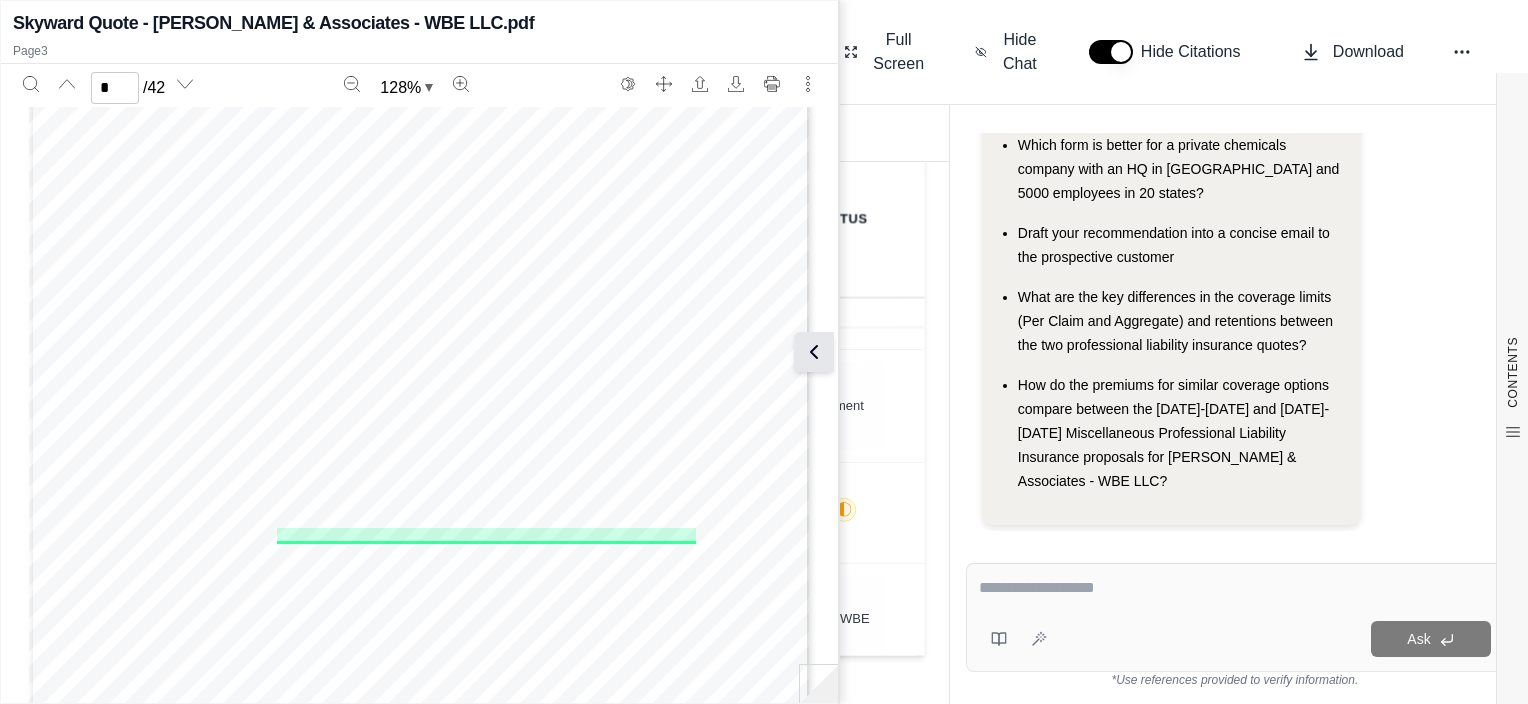 click 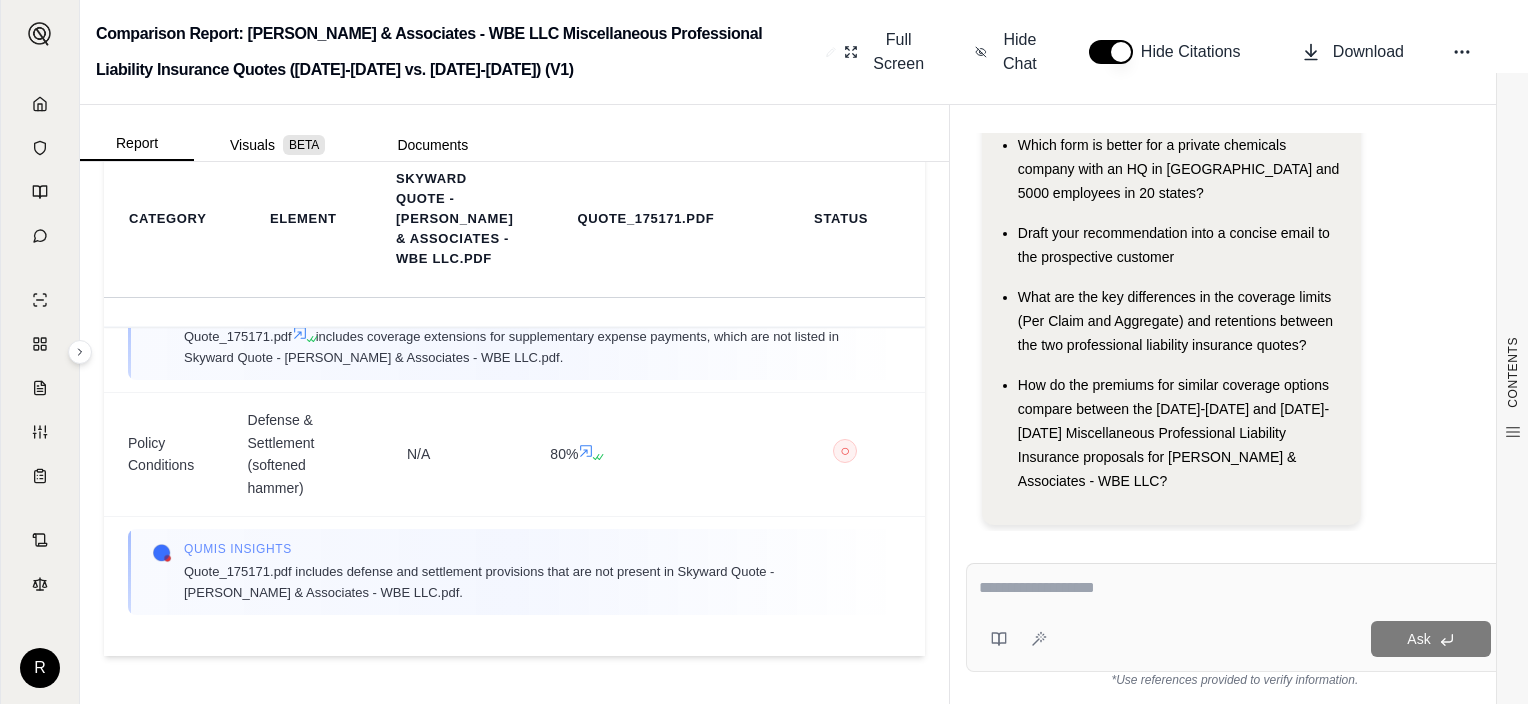scroll, scrollTop: 2924, scrollLeft: 0, axis: vertical 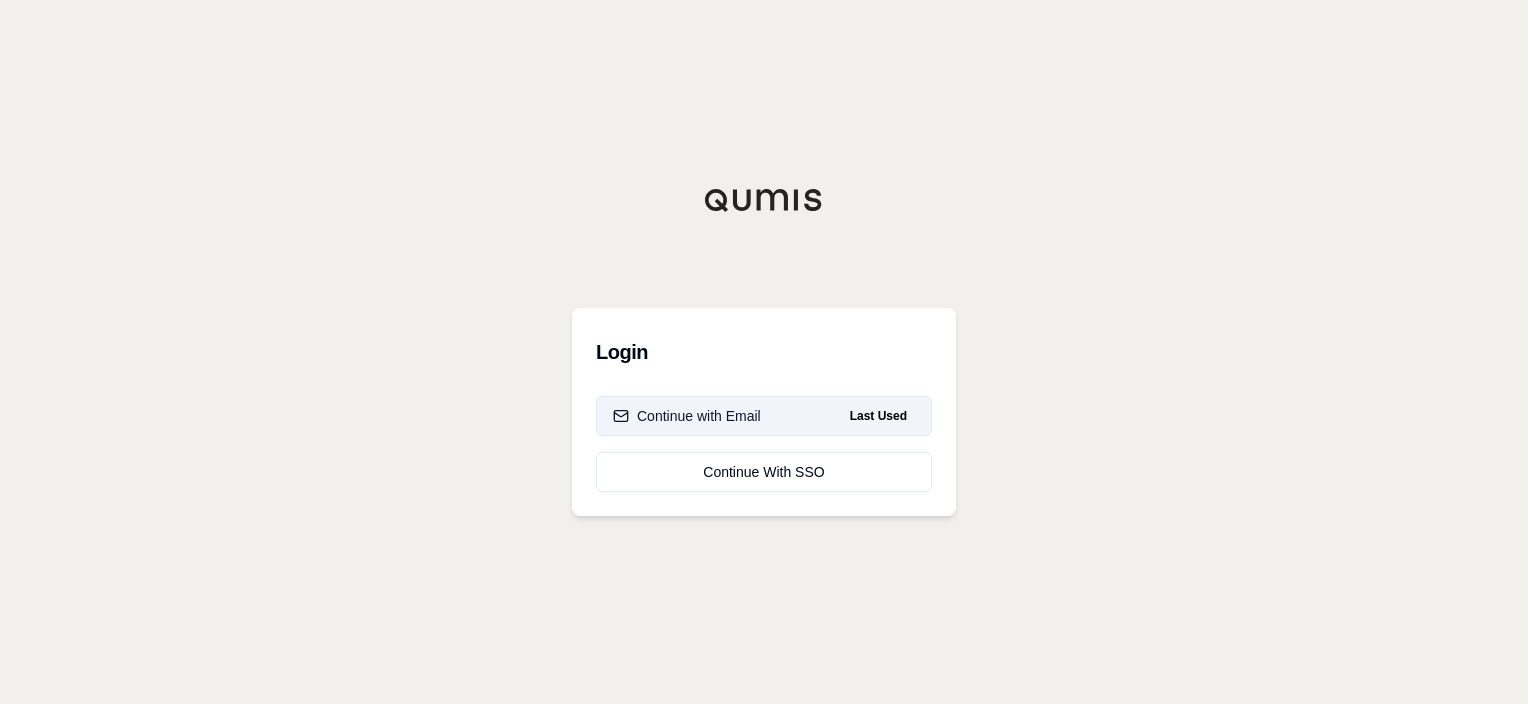 click on "Continue with Email" at bounding box center (687, 416) 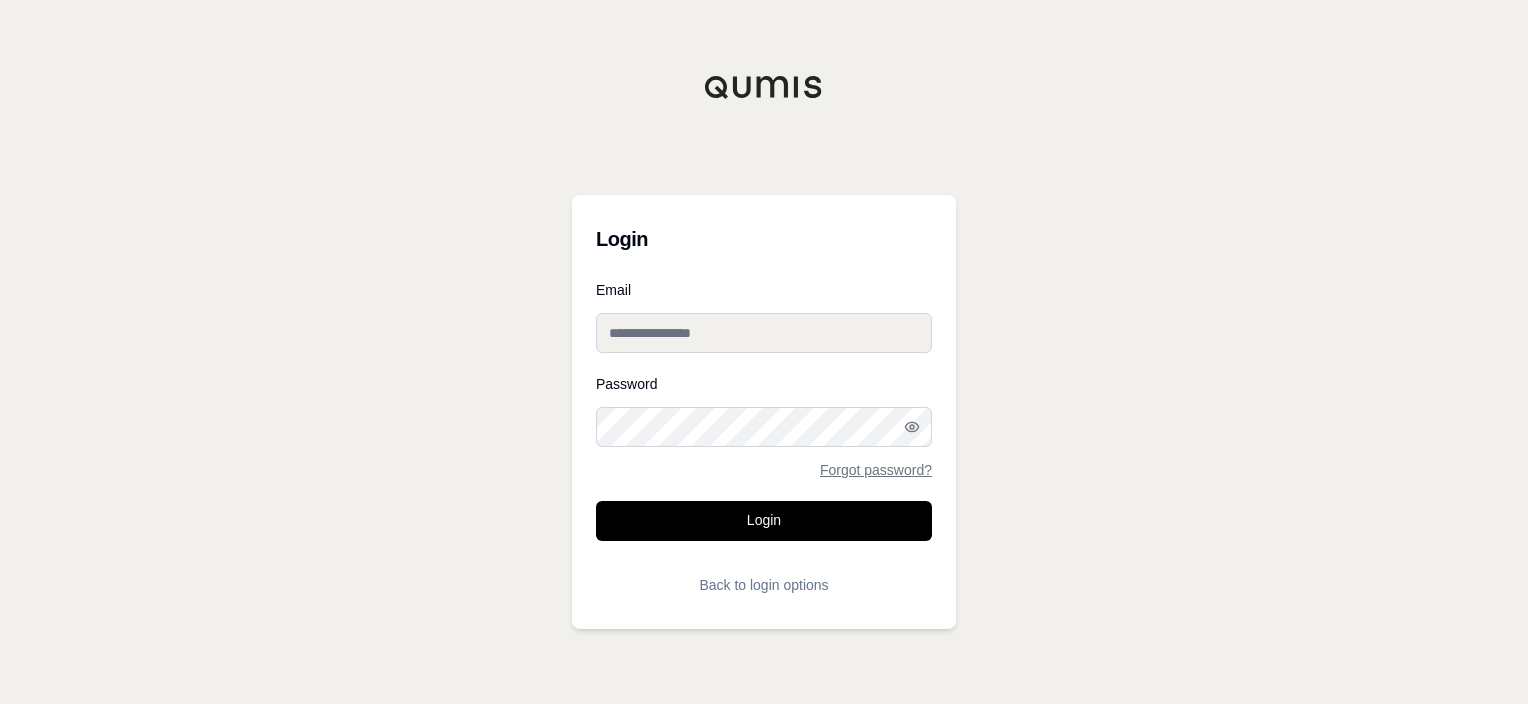 type on "**********" 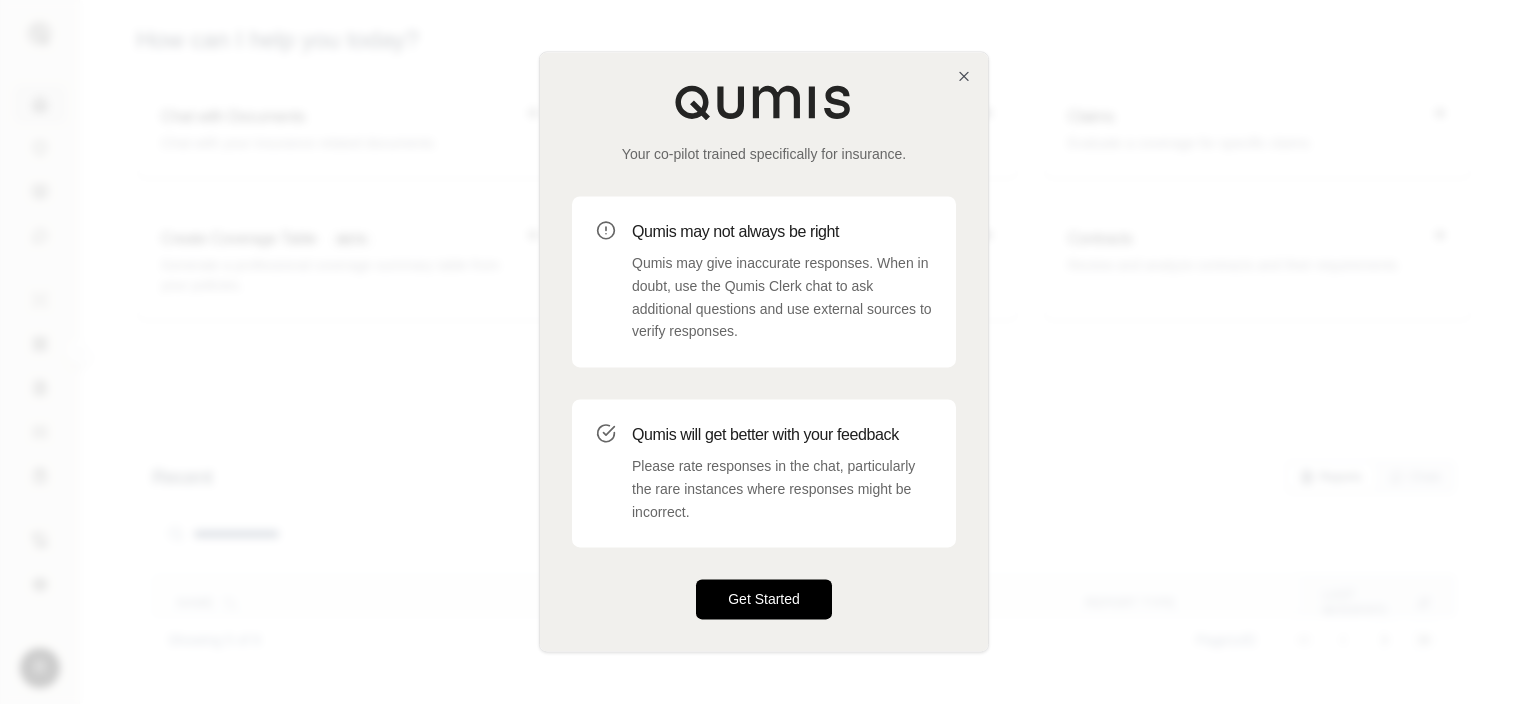 click on "Get Started" at bounding box center (764, 600) 